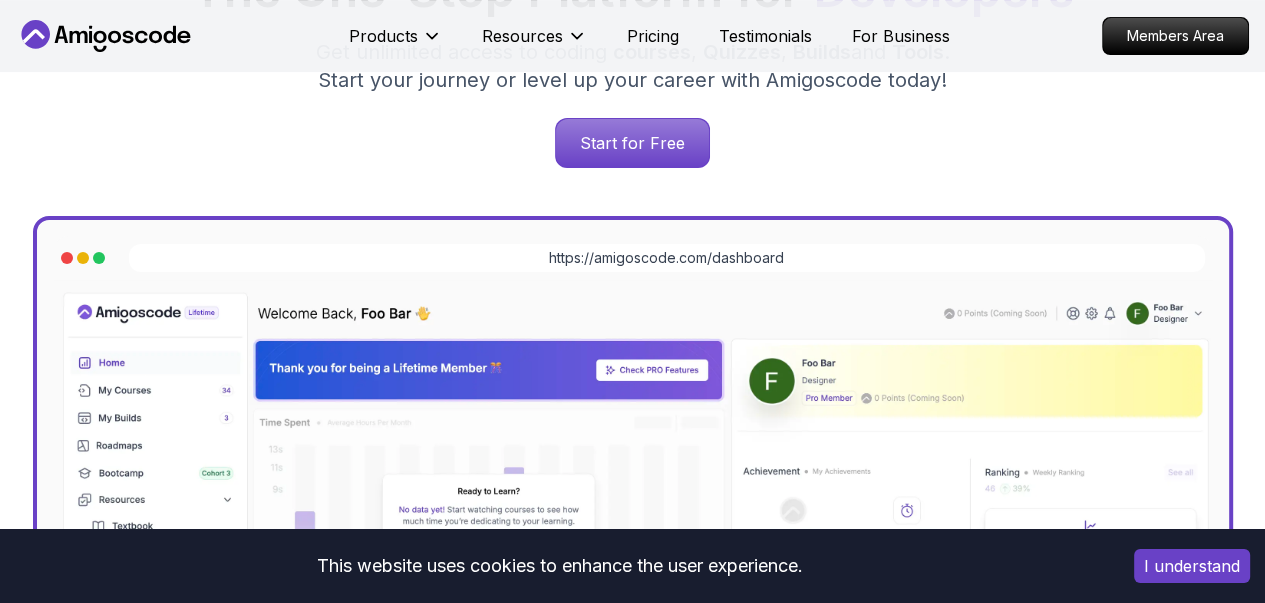 scroll, scrollTop: 0, scrollLeft: 0, axis: both 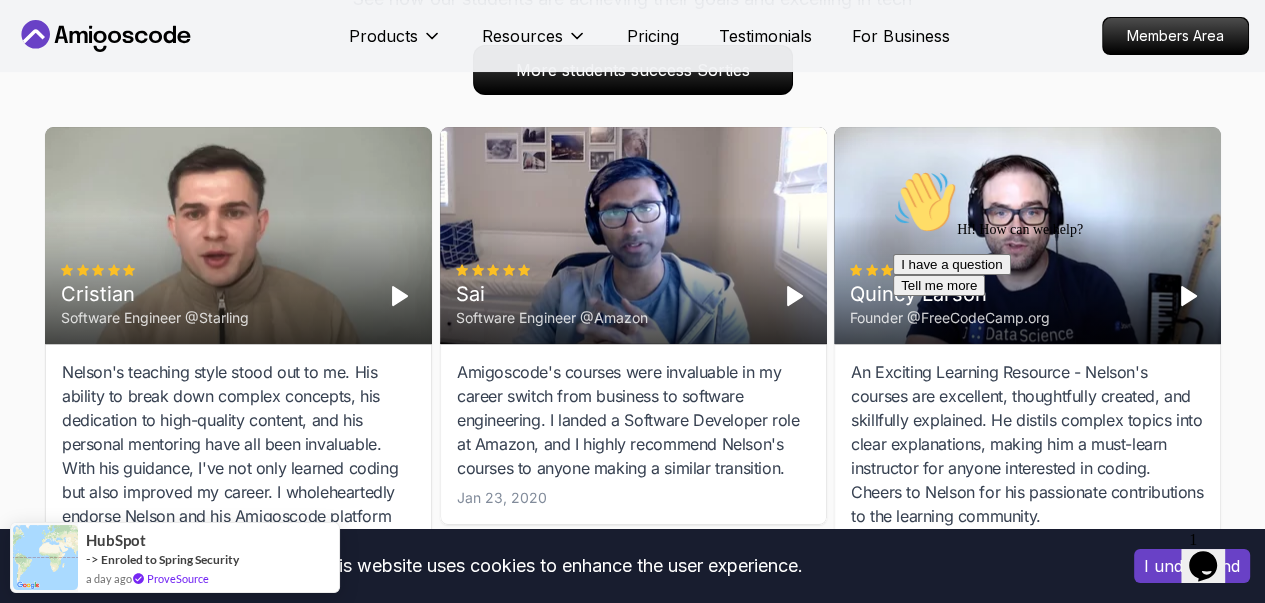 click on "This website uses cookies to enhance the user experience. I understand Products Resources Pricing Testimonials For Business Members Area Products Resources Pricing Testimonials For Business Members Area Jogh Long Spring Developer Advocate "Amigoscode Does a pretty good job, and consistently too, covering Spring and for that, I'm very Appreciative" The One-Stop Platform for   Developers Get unlimited access to coding   courses ,   Quizzes ,   Builds  and   Tools . Start your journey or level up your career with Amigoscode today! Start for Free https://amigoscode.com/dashboard OUR AMIGO STUDENTS WORK IN TOP COMPANIES Courses Builds Discover Amigoscode's Latest   Premium Courses! Get unlimited access to coding   courses ,   Quizzes ,   Builds  and   Tools . Start your journey or level up your career with Amigoscode today! Browse all  courses Advanced Spring Boot Pro Dive deep into Spring Boot with our advanced course, designed to take your skills from intermediate to expert level. NEW Spring Boot for Beginners" at bounding box center (632, -234) 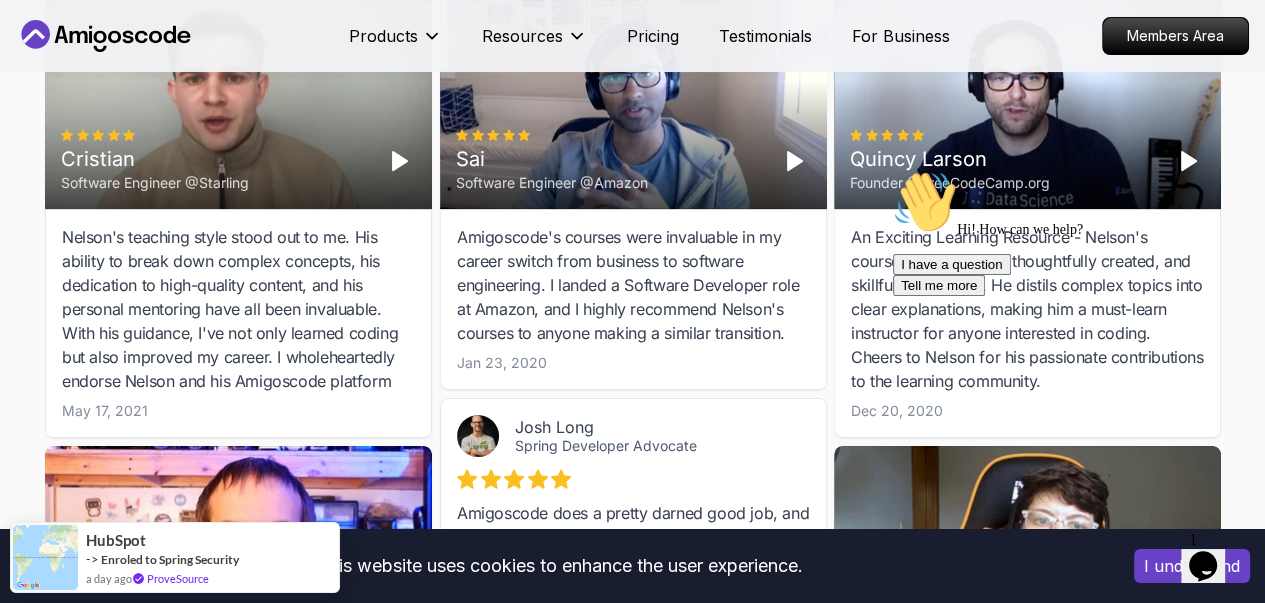 scroll, scrollTop: 6651, scrollLeft: 0, axis: vertical 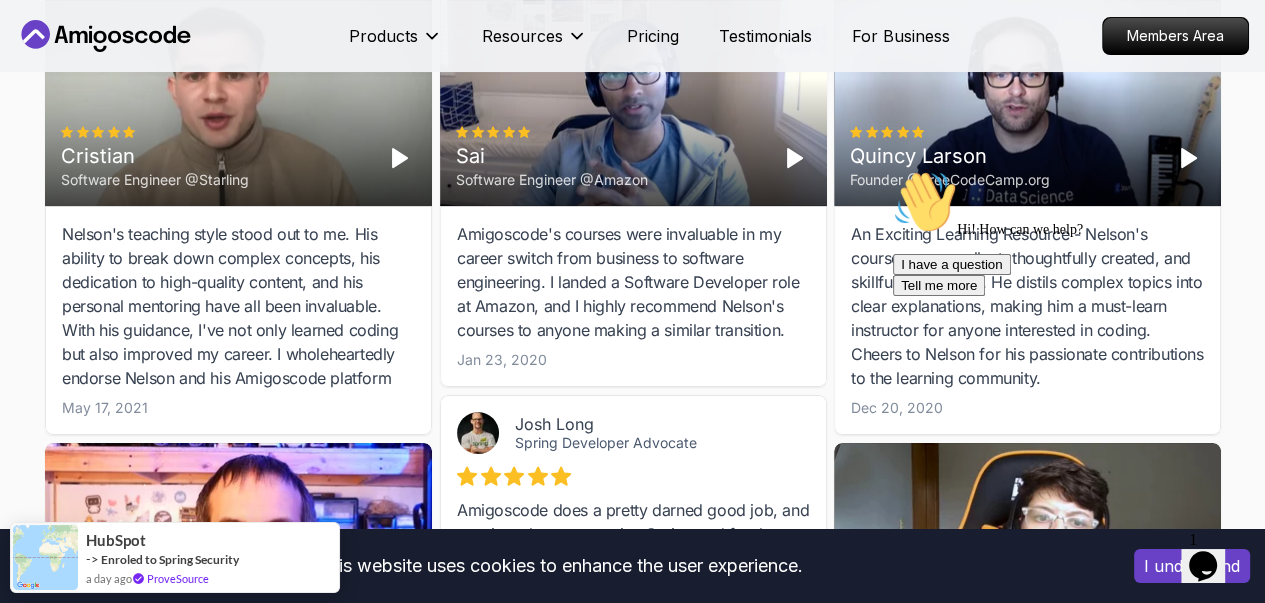 click 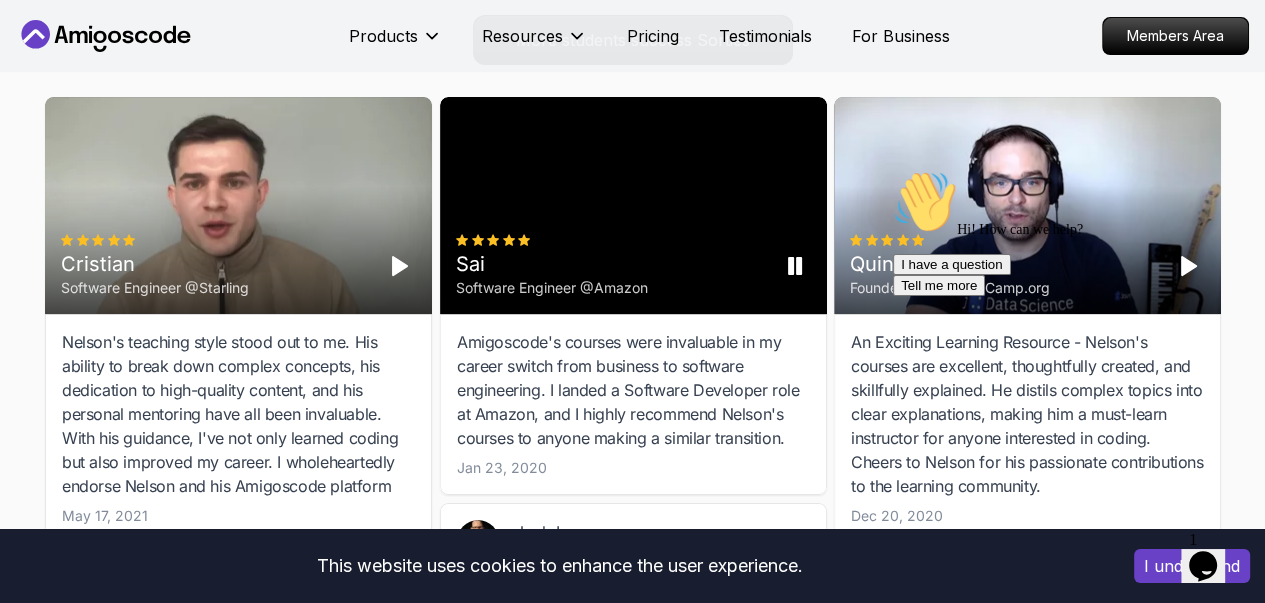 scroll, scrollTop: 6526, scrollLeft: 0, axis: vertical 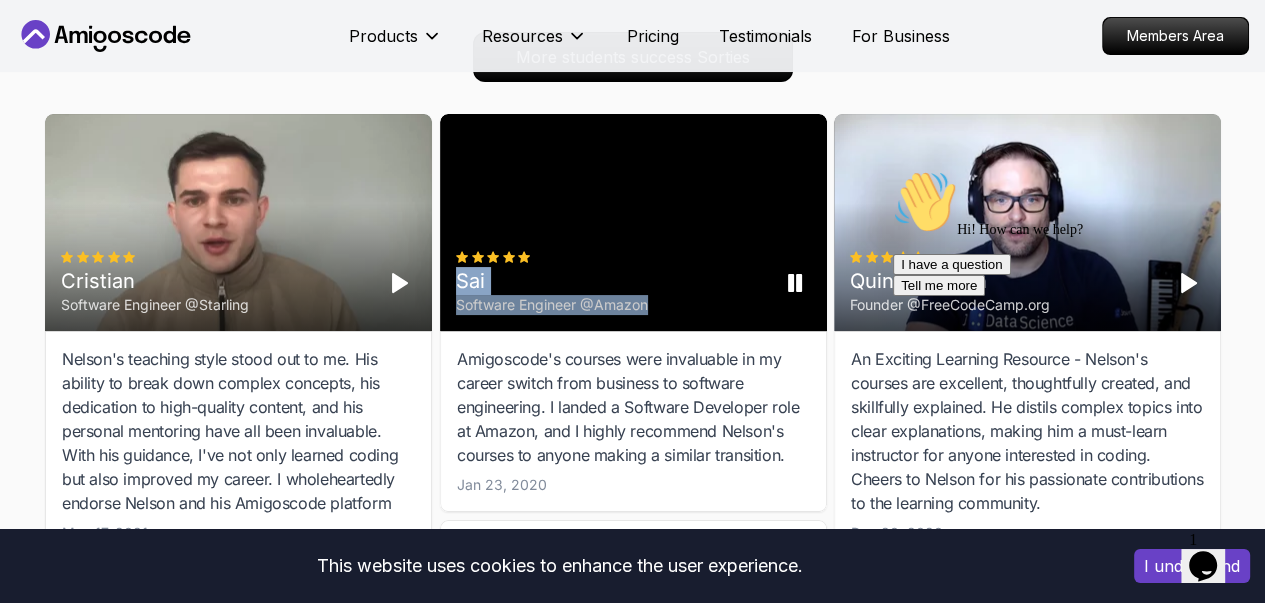 drag, startPoint x: 654, startPoint y: 315, endPoint x: 460, endPoint y: 288, distance: 195.86986 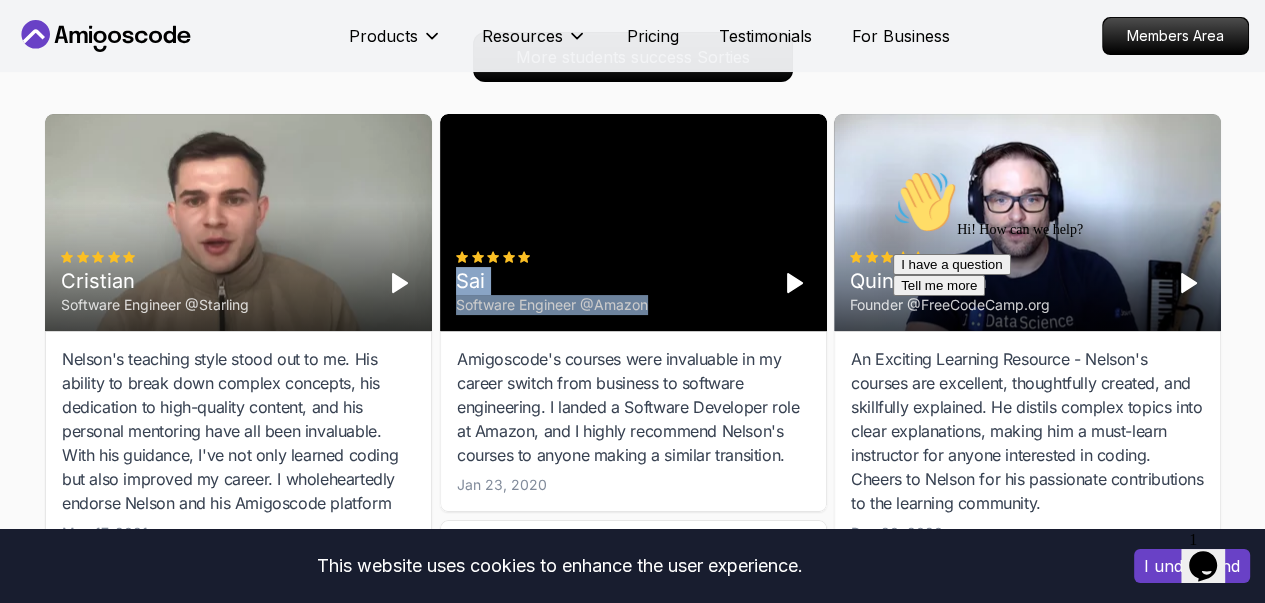 copy on "Sai    Software Engineer @Amazon" 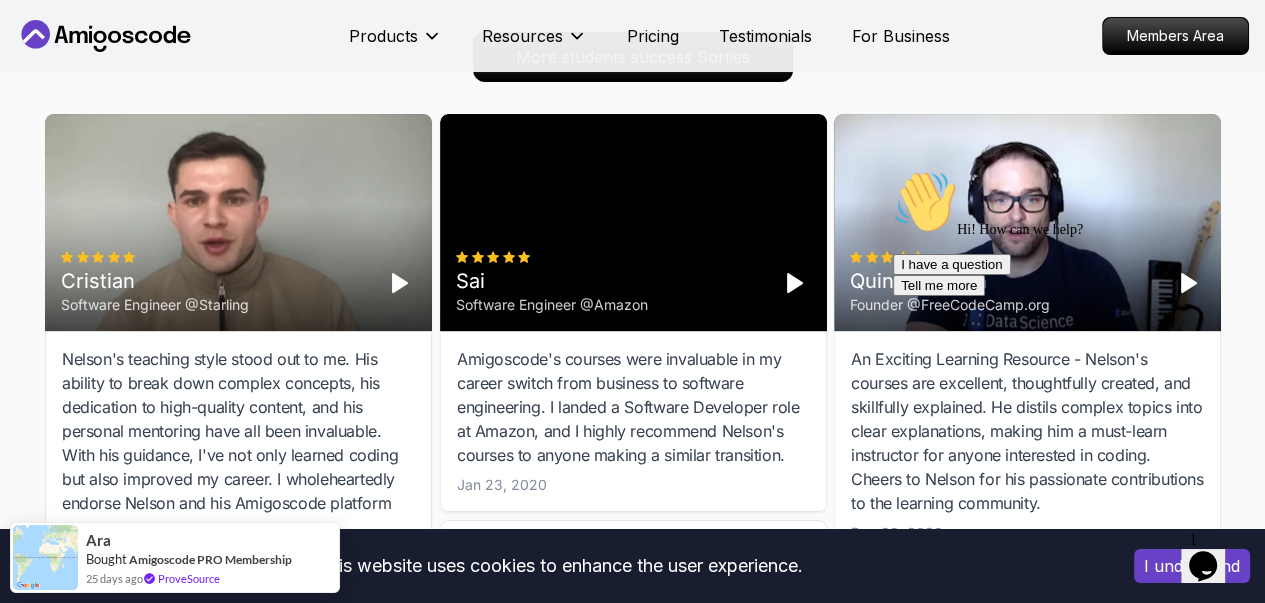 click on "Sai    Software Engineer @Amazon" at bounding box center (633, 284) 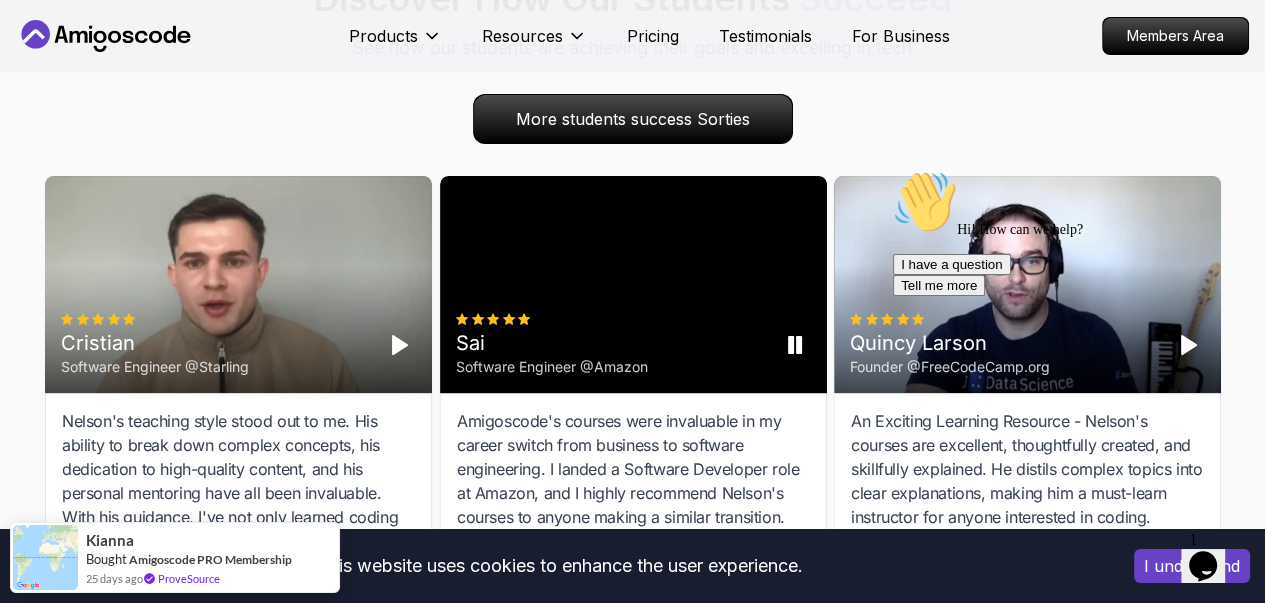 scroll, scrollTop: 6465, scrollLeft: 0, axis: vertical 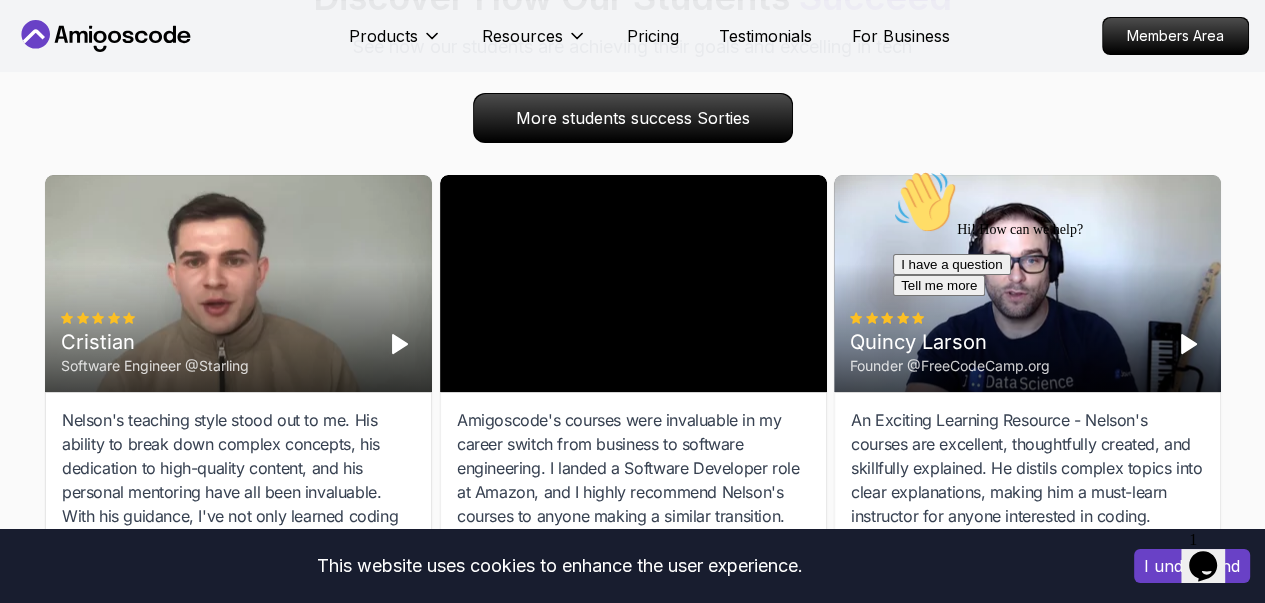 click at bounding box center [893, 170] 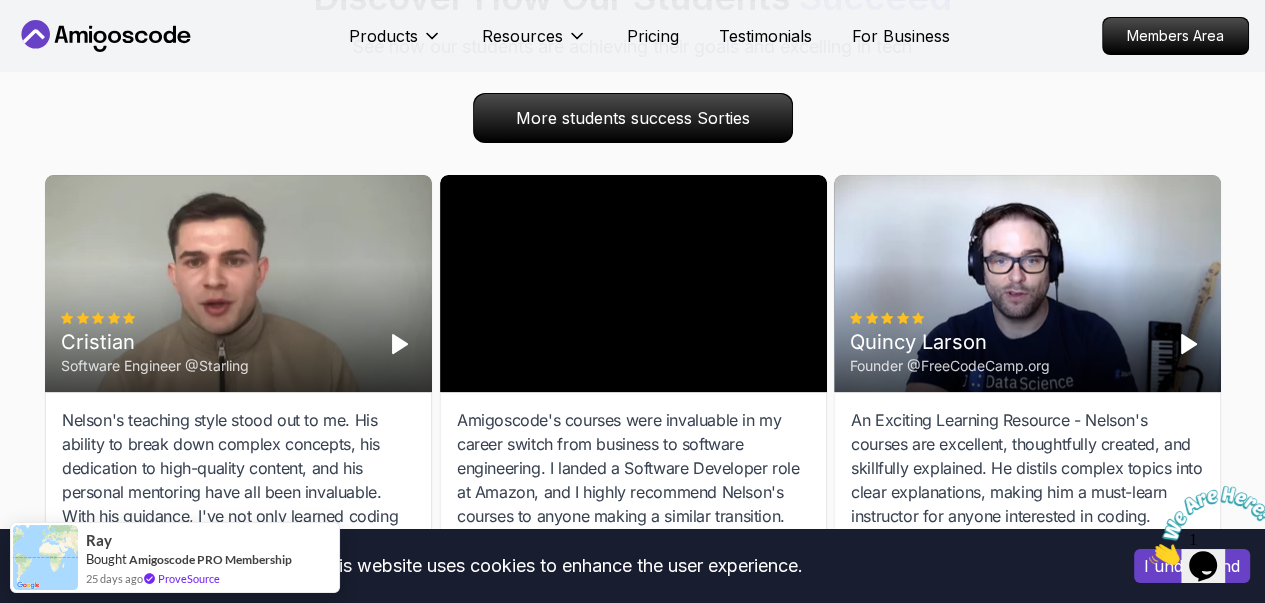 click on "Students Success Discover How Our Students   Succeed See how our students are achieving their goals and excelling in tech More students success Sorties                   Cristian   Software Engineer @Starling           Nelson's teaching style stood out to me. His ability to break down complex concepts, his dedication to high-quality content, and his personal mentoring have all been invaluable. With his guidance, I've not only learned coding but also improved my career. I wholeheartedly endorse Nelson and his Amigoscode platform     May 17, 2021                     Amigoscode's courses were invaluable in my career switch from business to software engineering. I landed a Software Developer role at Amazon, and I highly recommend Nelson's courses to anyone making a similar transition.     Jan 23, 2020                       Quincy Larson   Founder @FreeCodeCamp.org               Dec 20, 2020             Josh Long   Spring Developer Advocate             spring.io/team/joshlong         May 14, 2024" at bounding box center [633, 471] 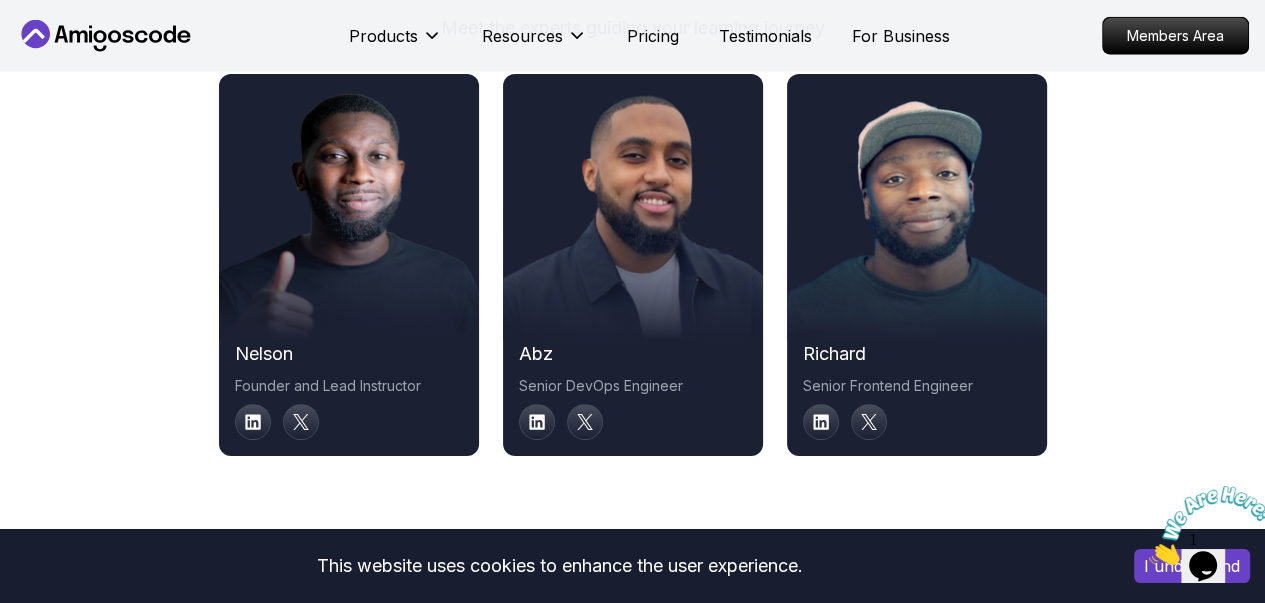 scroll, scrollTop: 10756, scrollLeft: 0, axis: vertical 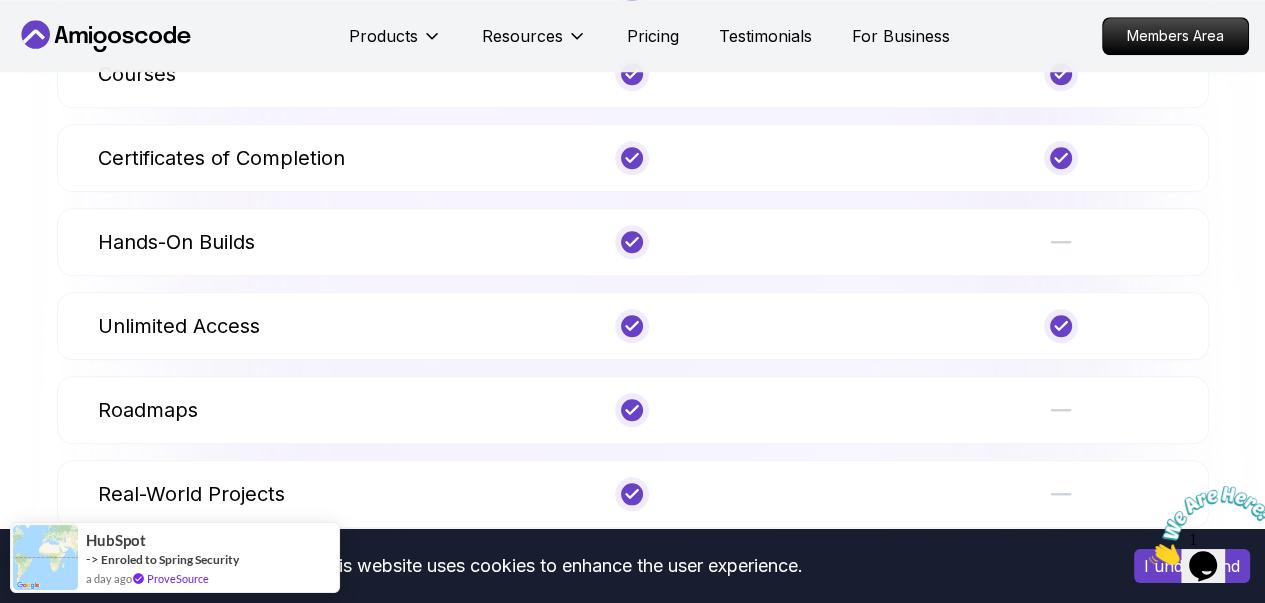 click on "This website uses cookies to enhance the user experience. I understand Products Resources Pricing Testimonials For Business Members Area Products Resources Pricing Testimonials For Business Members Area Jogh Long Spring Developer Advocate "Amigoscode Does a pretty good job, and consistently too, covering Spring and for that, I'm very Appreciative" The One-Stop Platform for   Developers Get unlimited access to coding   courses ,   Quizzes ,   Builds  and   Tools . Start your journey or level up your career with Amigoscode today! Start for Free https://amigoscode.com/dashboard OUR AMIGO STUDENTS WORK IN TOP COMPANIES Courses Builds Discover Amigoscode's Latest   Premium Courses! Get unlimited access to coding   courses ,   Quizzes ,   Builds  and   Tools . Start your journey or level up your career with Amigoscode today! Browse all  courses Advanced Spring Boot Pro Dive deep into Spring Boot with our advanced course, designed to take your skills from intermediate to expert level. NEW Spring Boot for Beginners" at bounding box center (632, -1776) 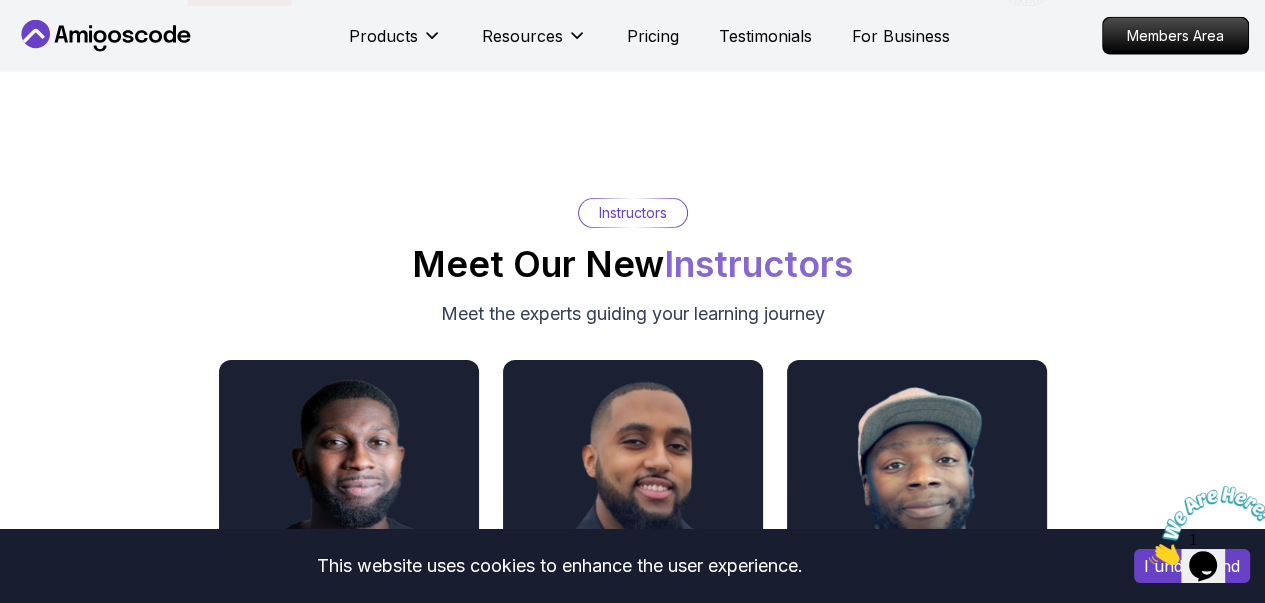 scroll, scrollTop: 10757, scrollLeft: 0, axis: vertical 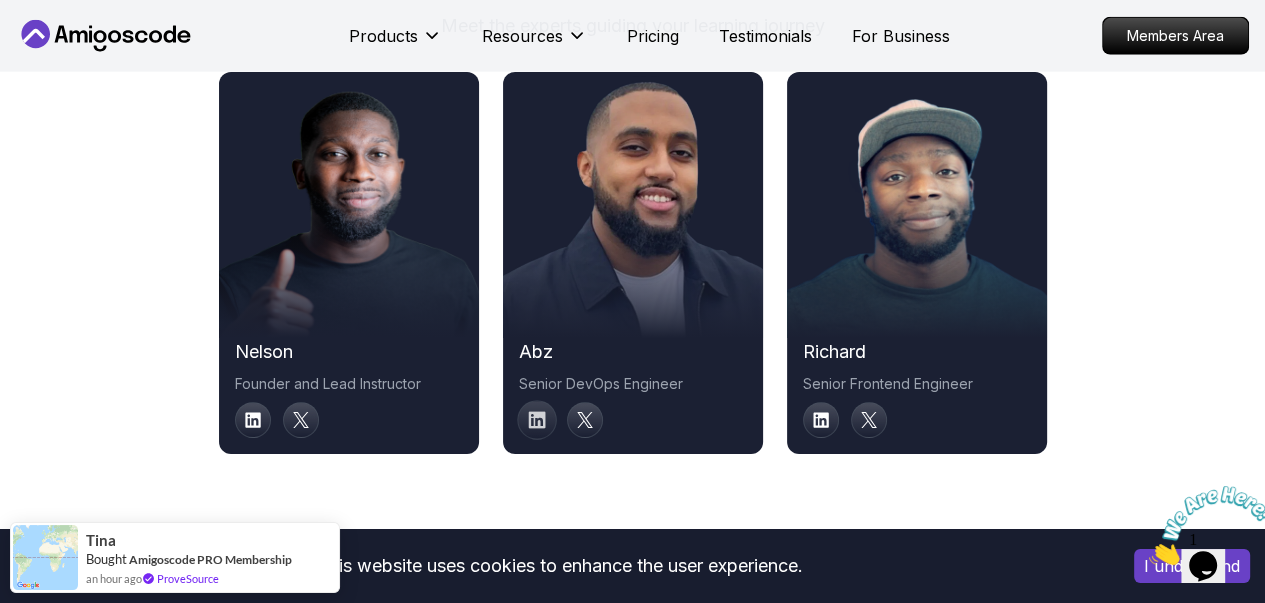 click 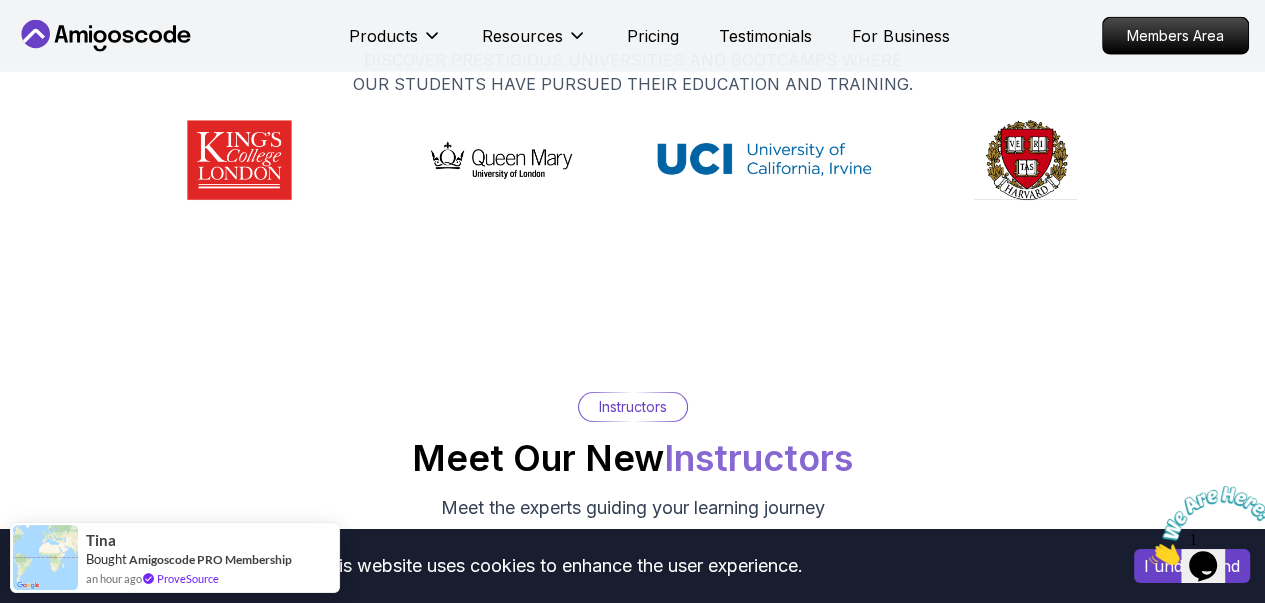 scroll, scrollTop: 10806, scrollLeft: 0, axis: vertical 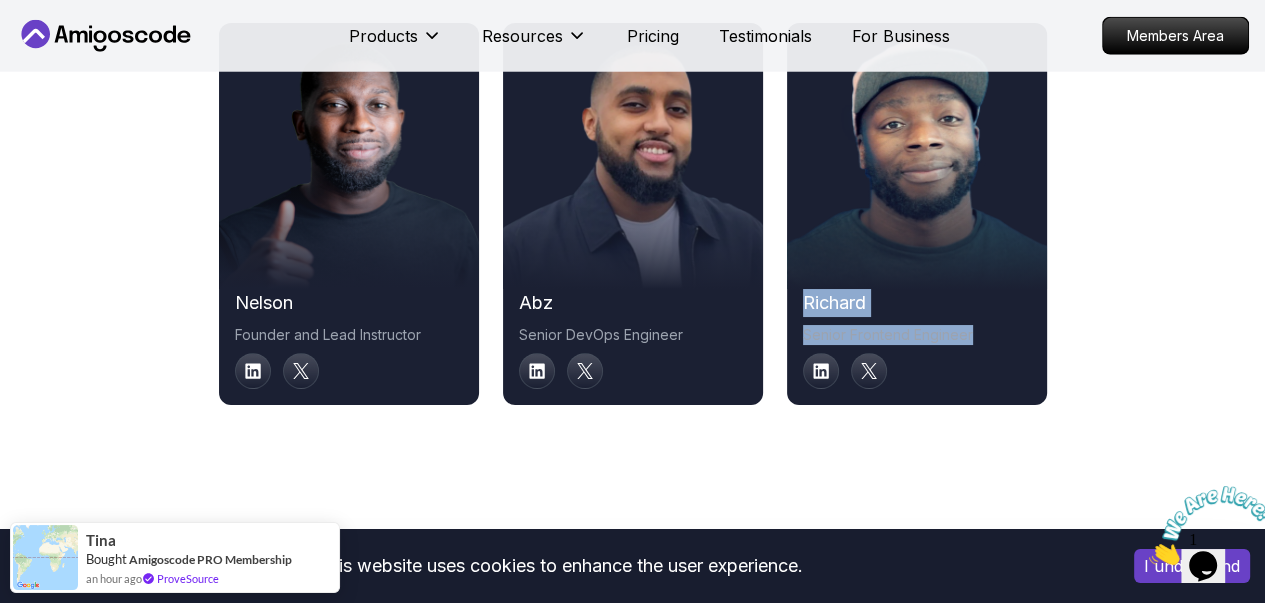 drag, startPoint x: 973, startPoint y: 335, endPoint x: 790, endPoint y: 293, distance: 187.75783 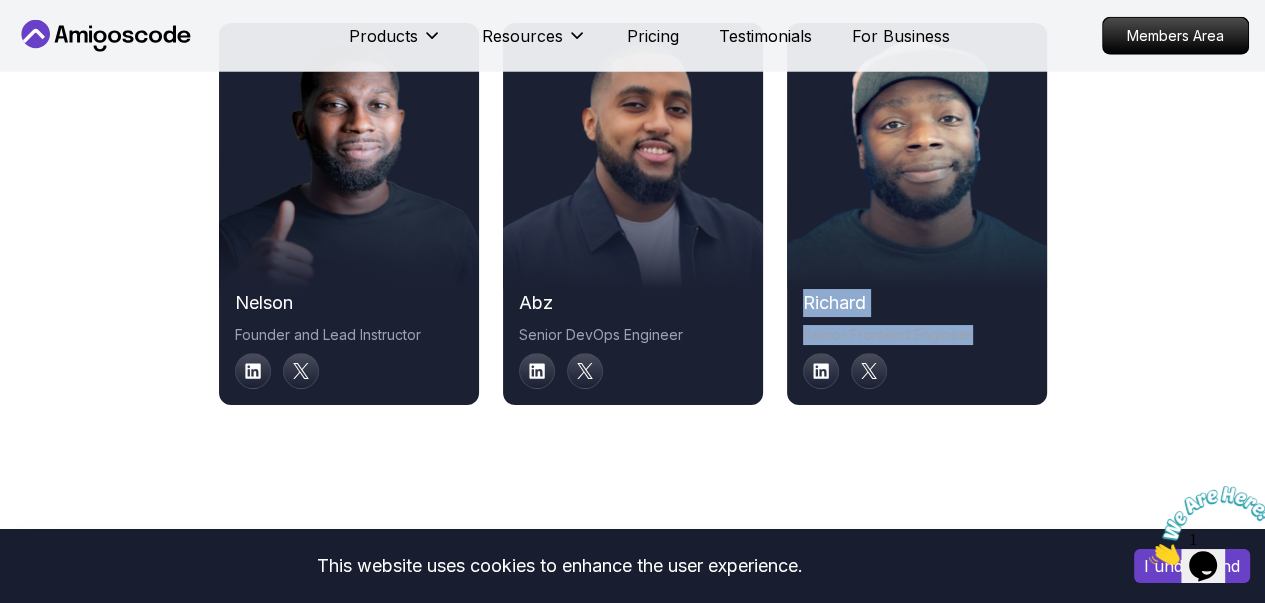 drag, startPoint x: 974, startPoint y: 337, endPoint x: 807, endPoint y: 289, distance: 173.76134 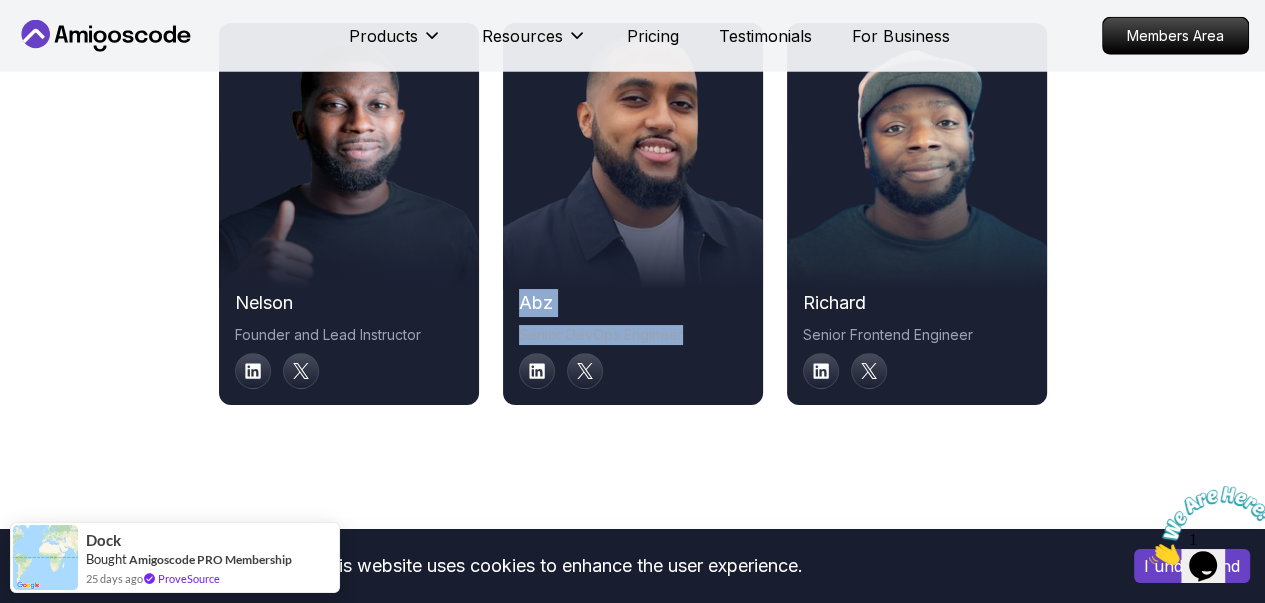 drag, startPoint x: 685, startPoint y: 339, endPoint x: 521, endPoint y: 307, distance: 167.09279 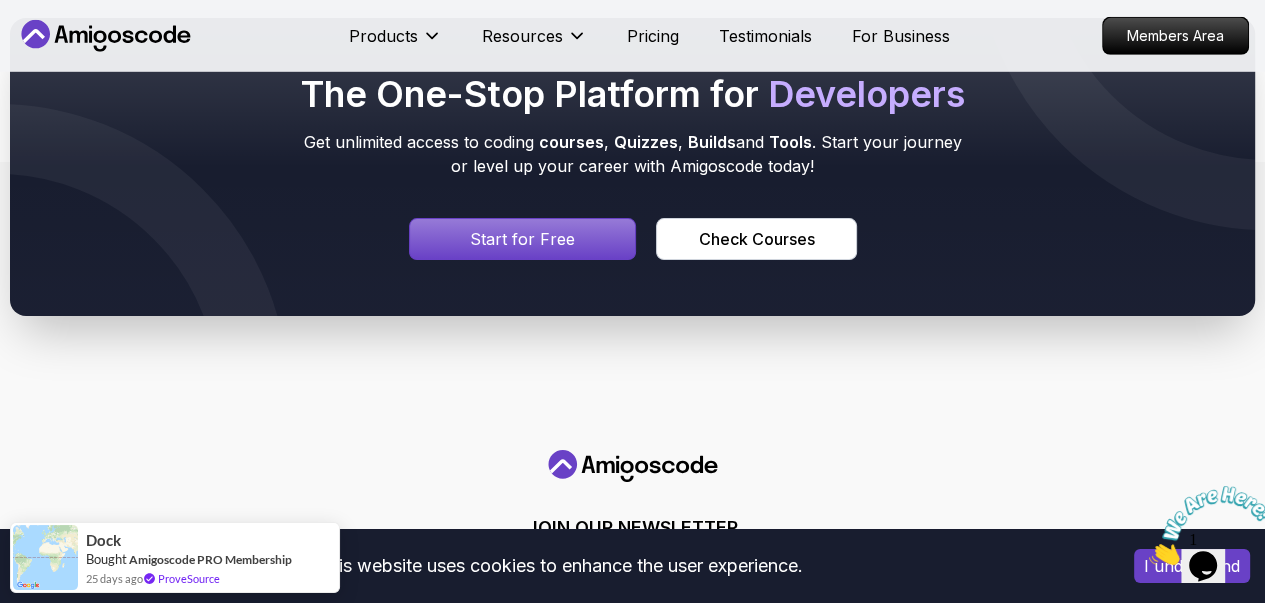 scroll, scrollTop: 11679, scrollLeft: 0, axis: vertical 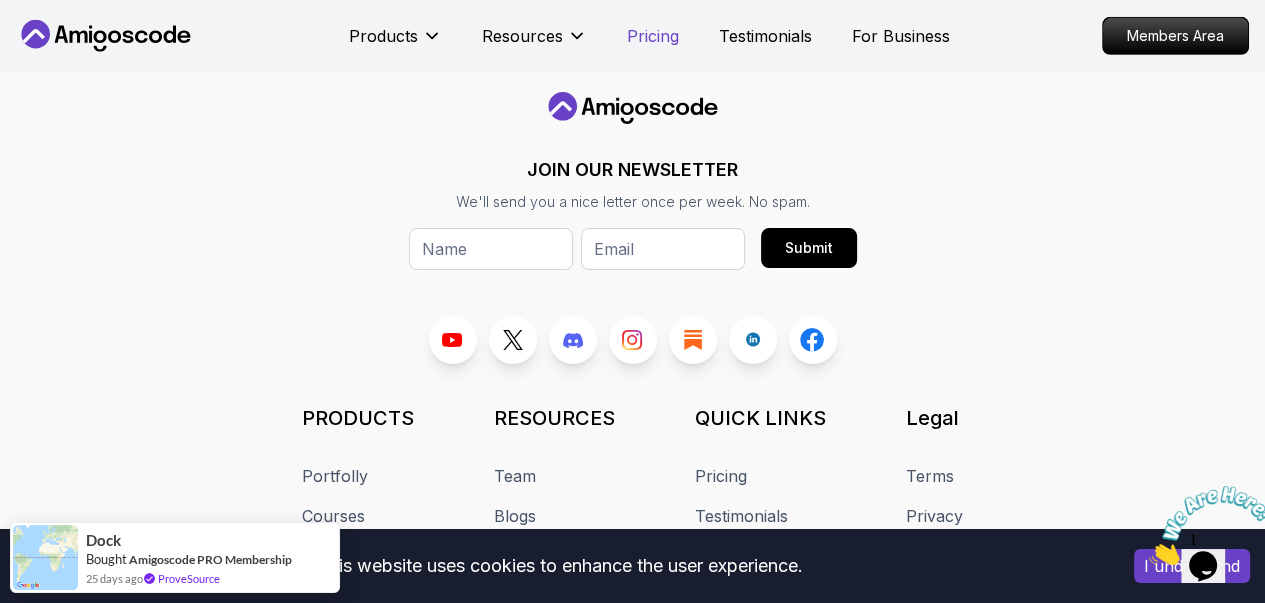 click on "Pricing" at bounding box center (653, 36) 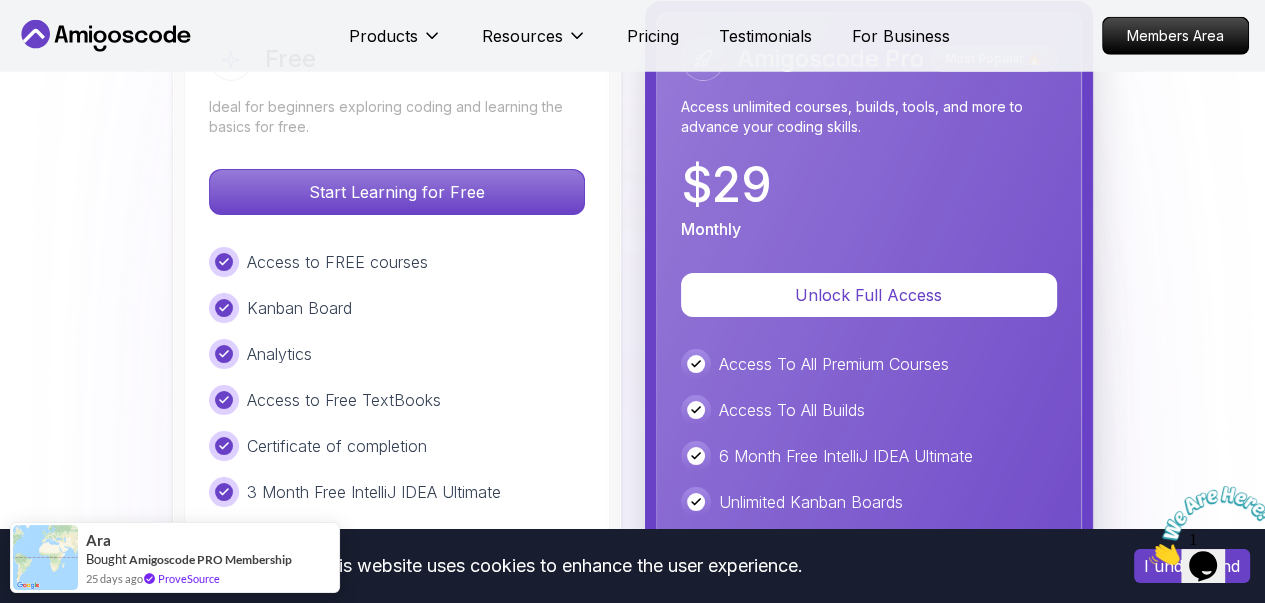 scroll, scrollTop: 4623, scrollLeft: 0, axis: vertical 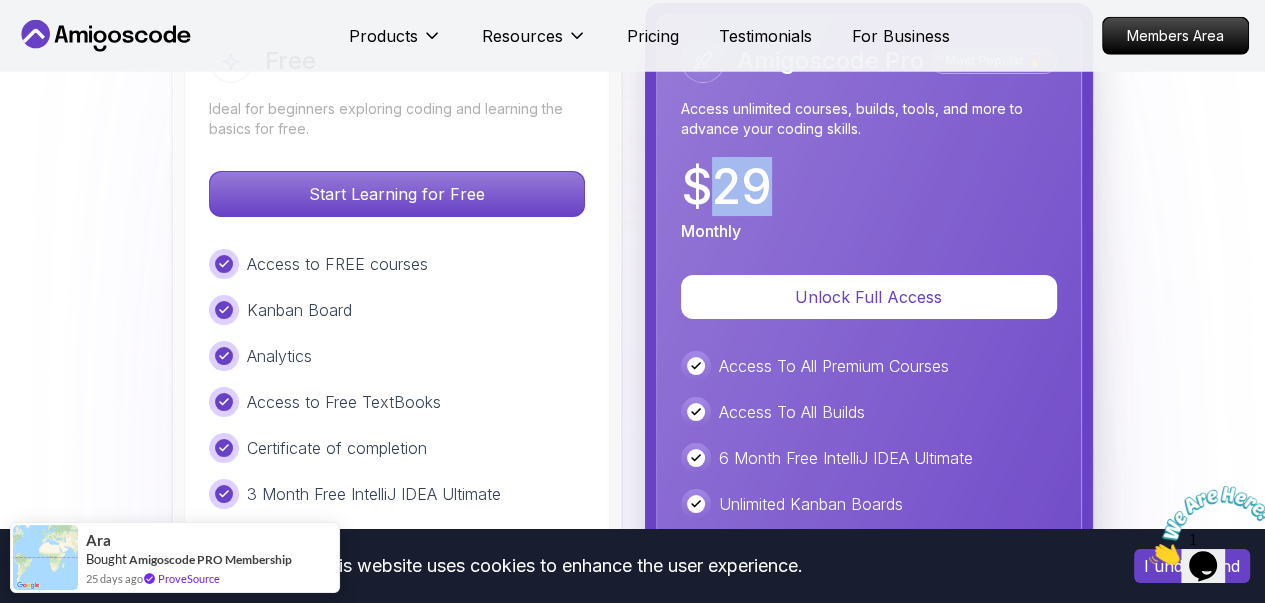 drag, startPoint x: 721, startPoint y: 189, endPoint x: 800, endPoint y: 224, distance: 86.40602 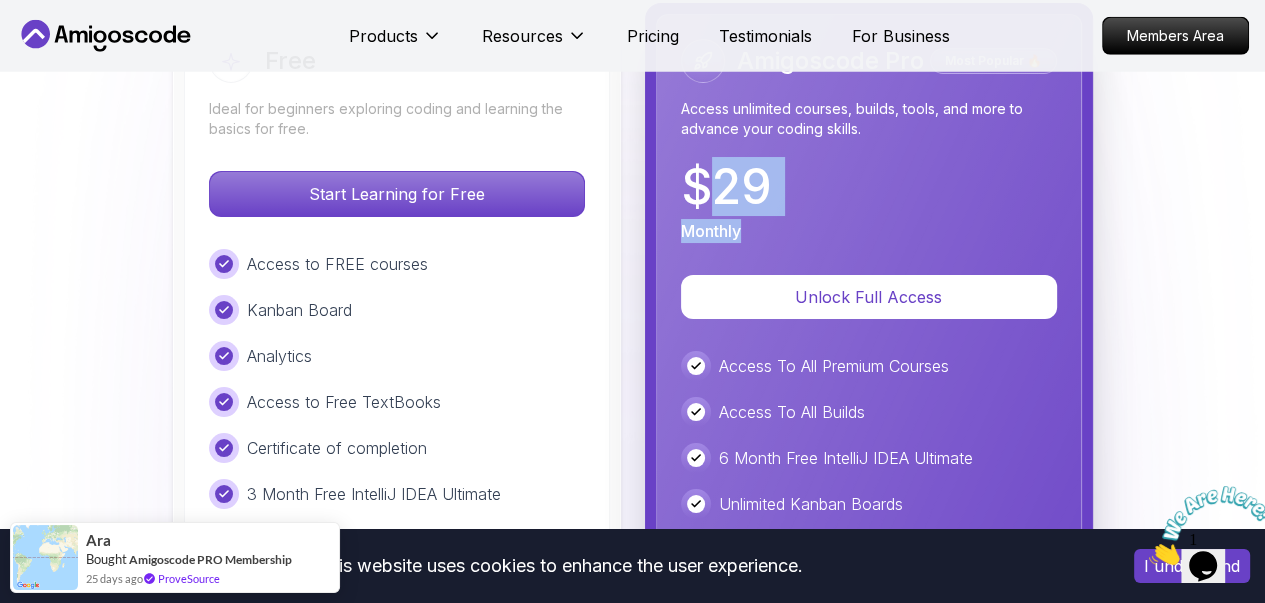 click on "$ 29 Monthly" at bounding box center [869, 203] 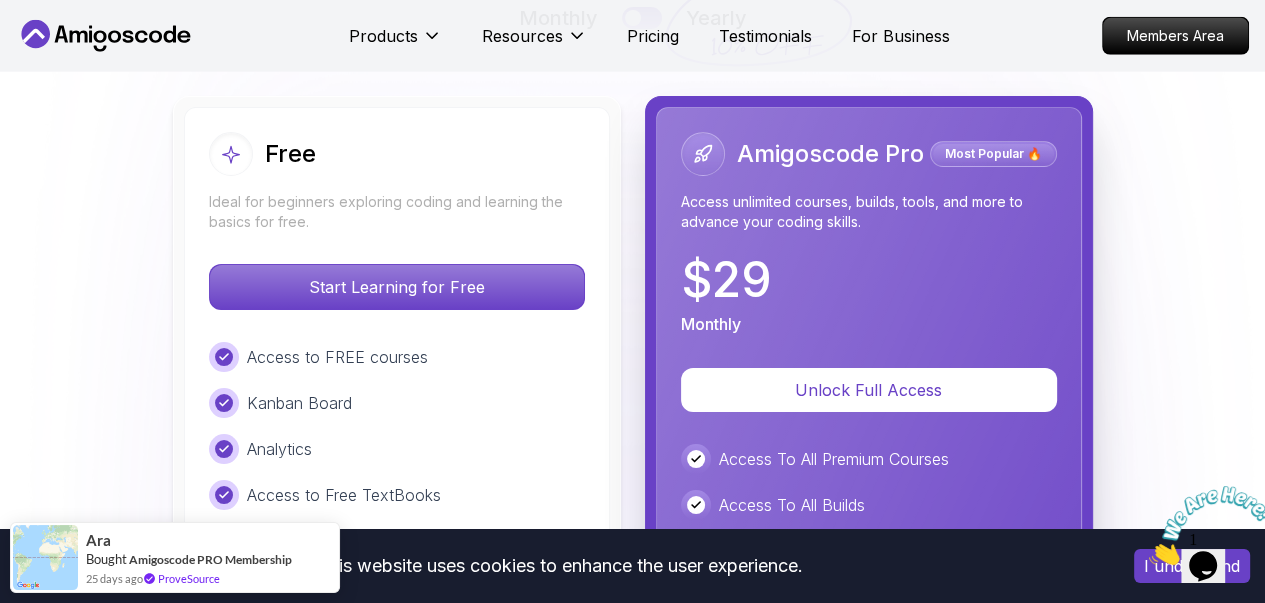 scroll, scrollTop: 4529, scrollLeft: 0, axis: vertical 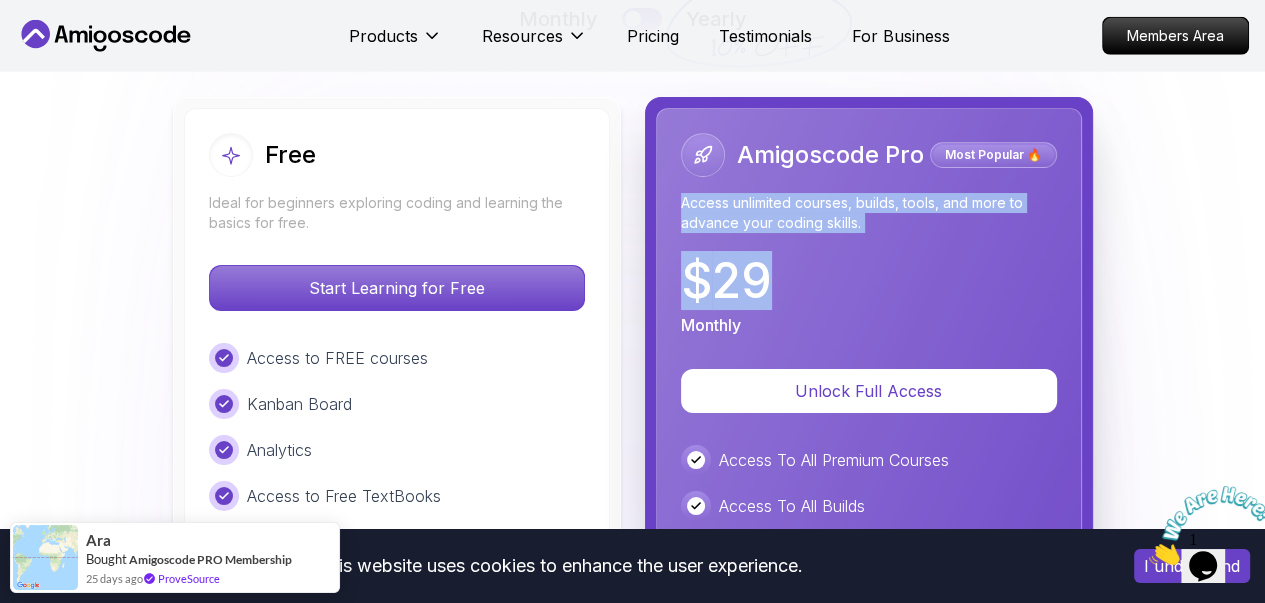 drag, startPoint x: 679, startPoint y: 203, endPoint x: 862, endPoint y: 251, distance: 189.19038 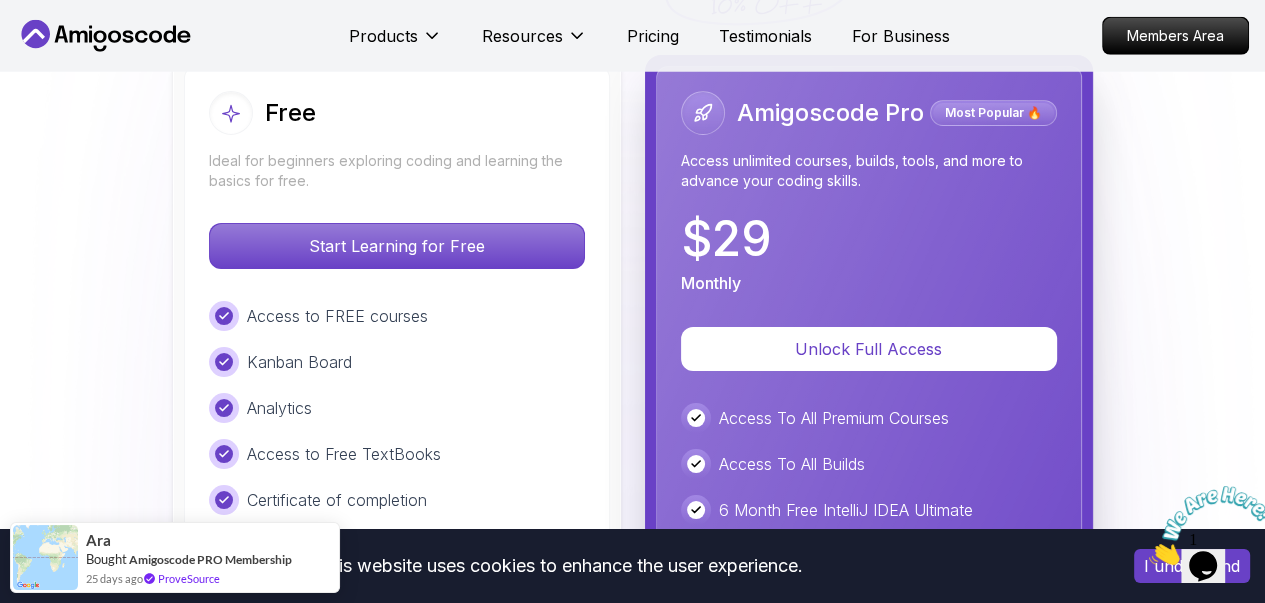 scroll, scrollTop: 4574, scrollLeft: 0, axis: vertical 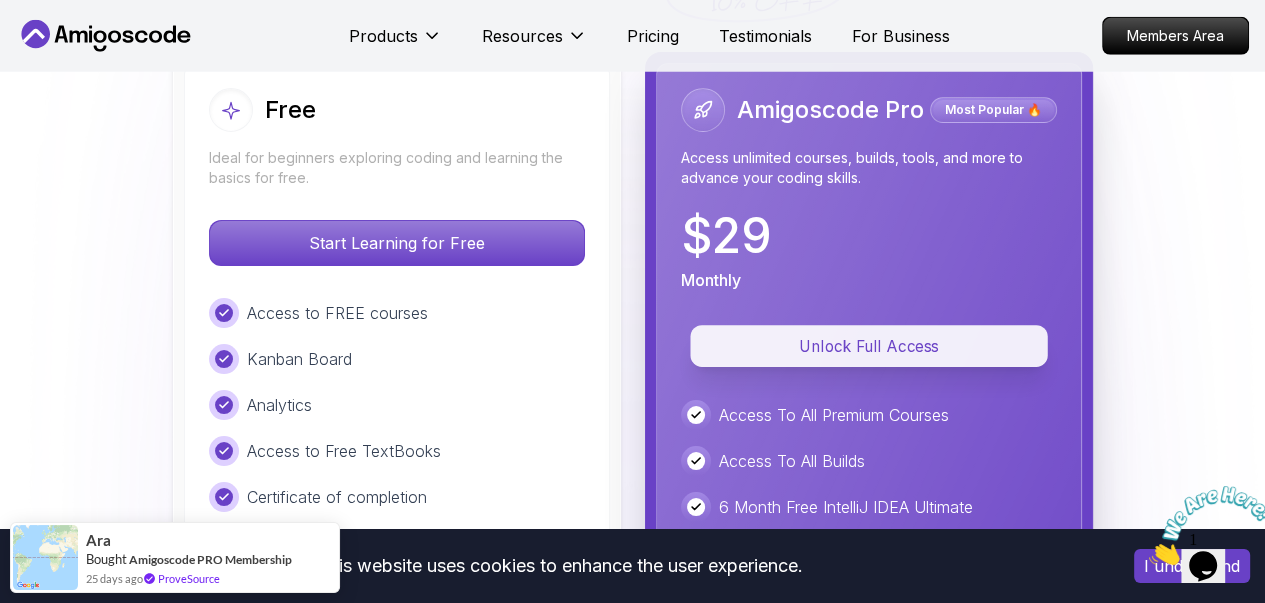 click on "Unlock Full Access" at bounding box center [869, 346] 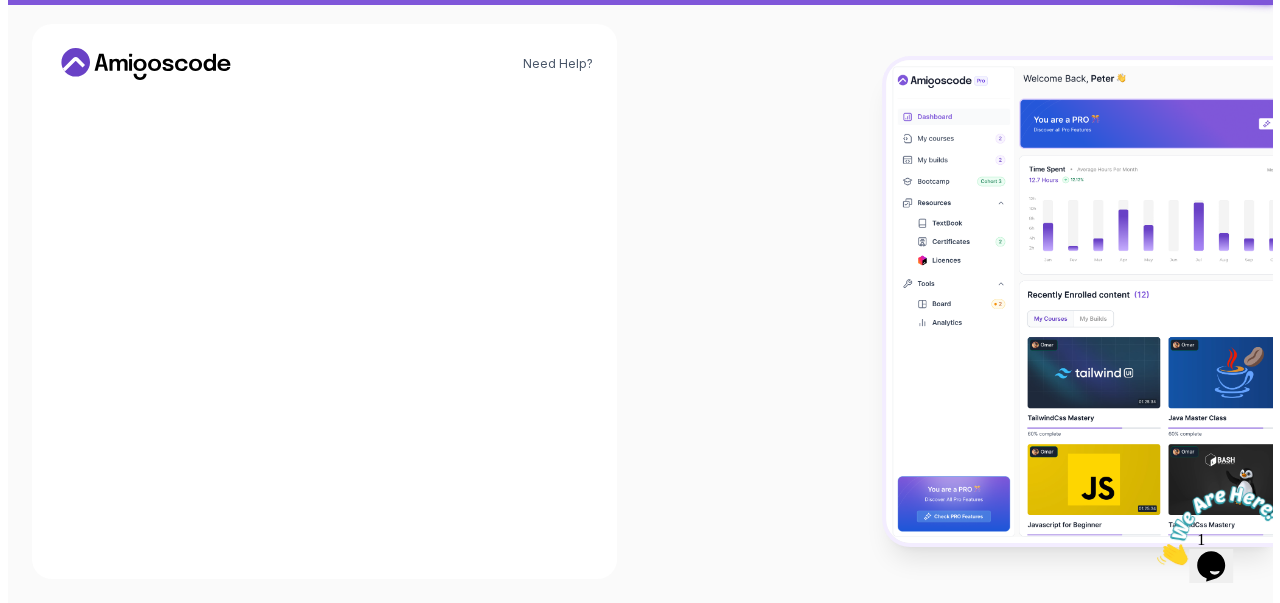 scroll, scrollTop: 0, scrollLeft: 0, axis: both 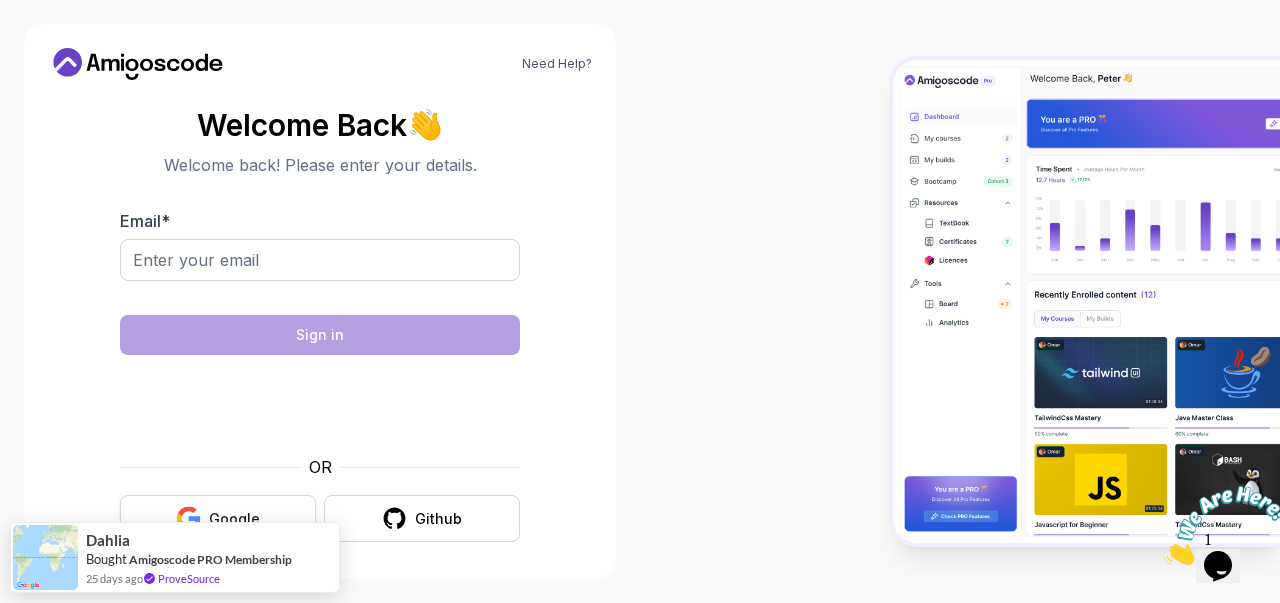 click 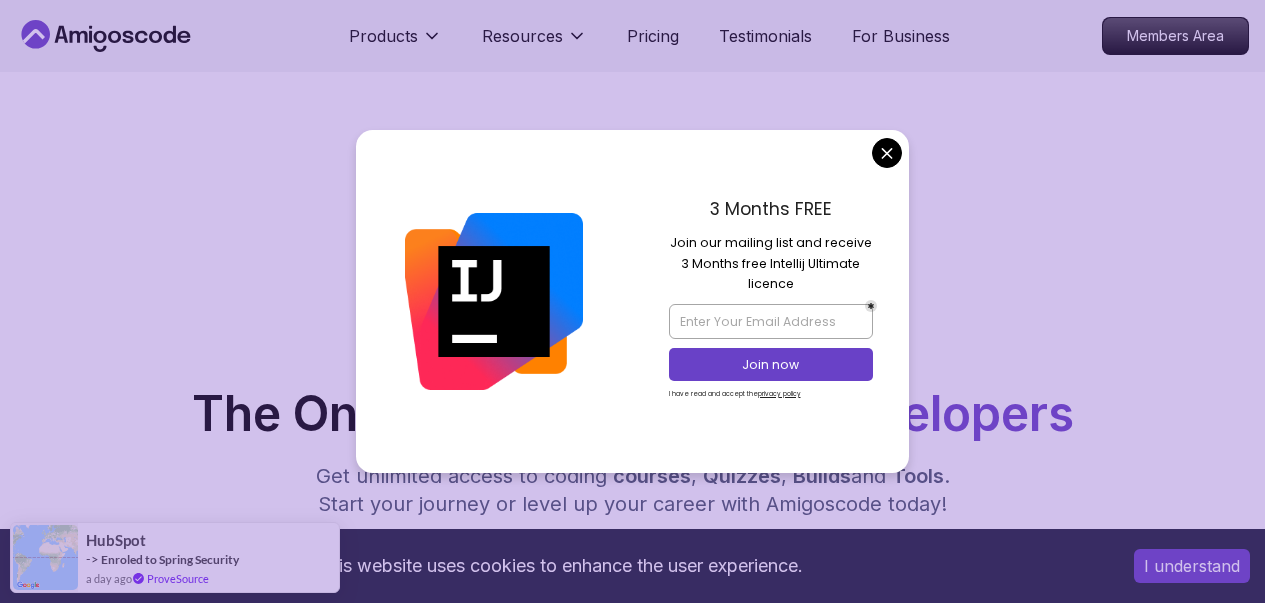 scroll, scrollTop: 0, scrollLeft: 0, axis: both 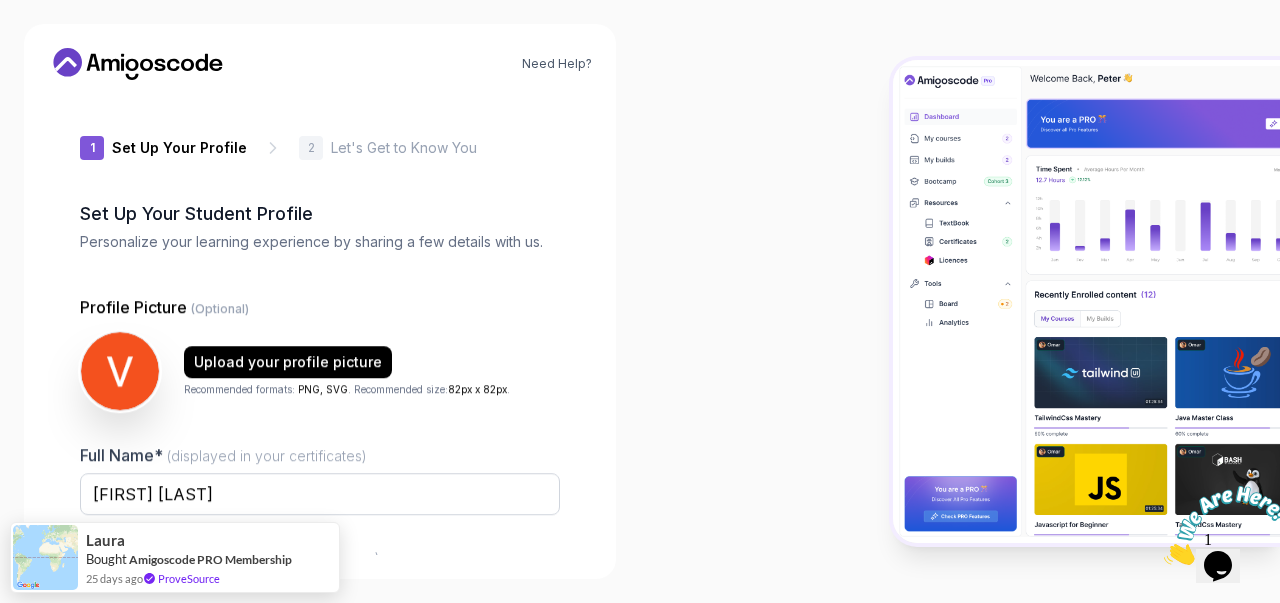 type on "wildbadger23f67" 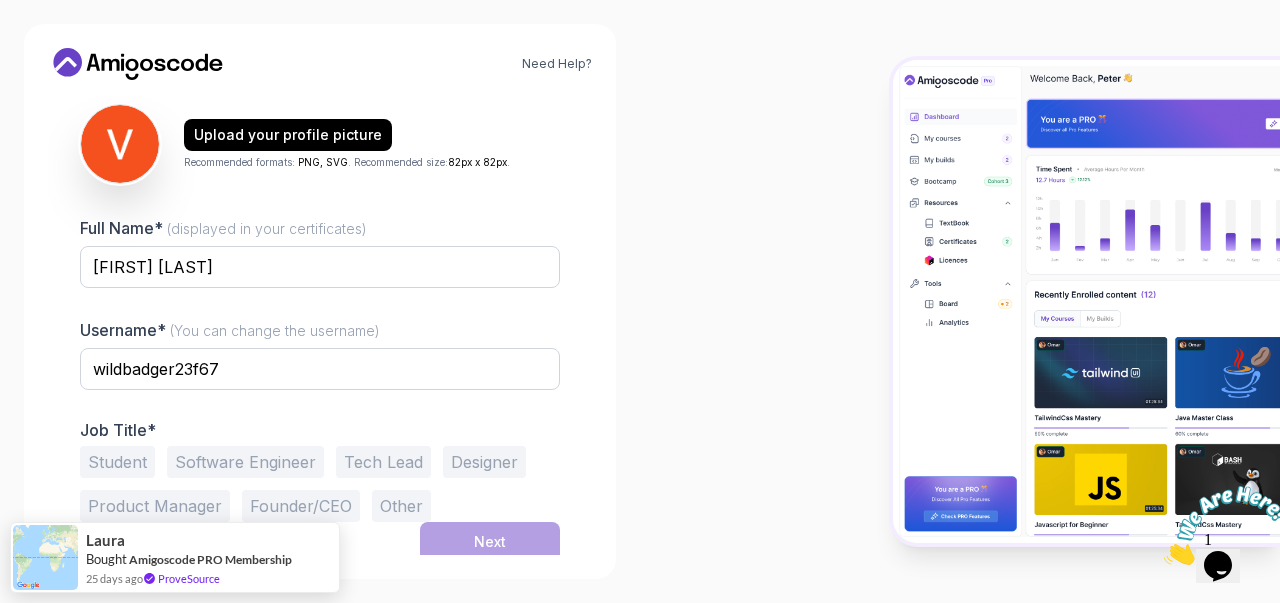 scroll, scrollTop: 230, scrollLeft: 0, axis: vertical 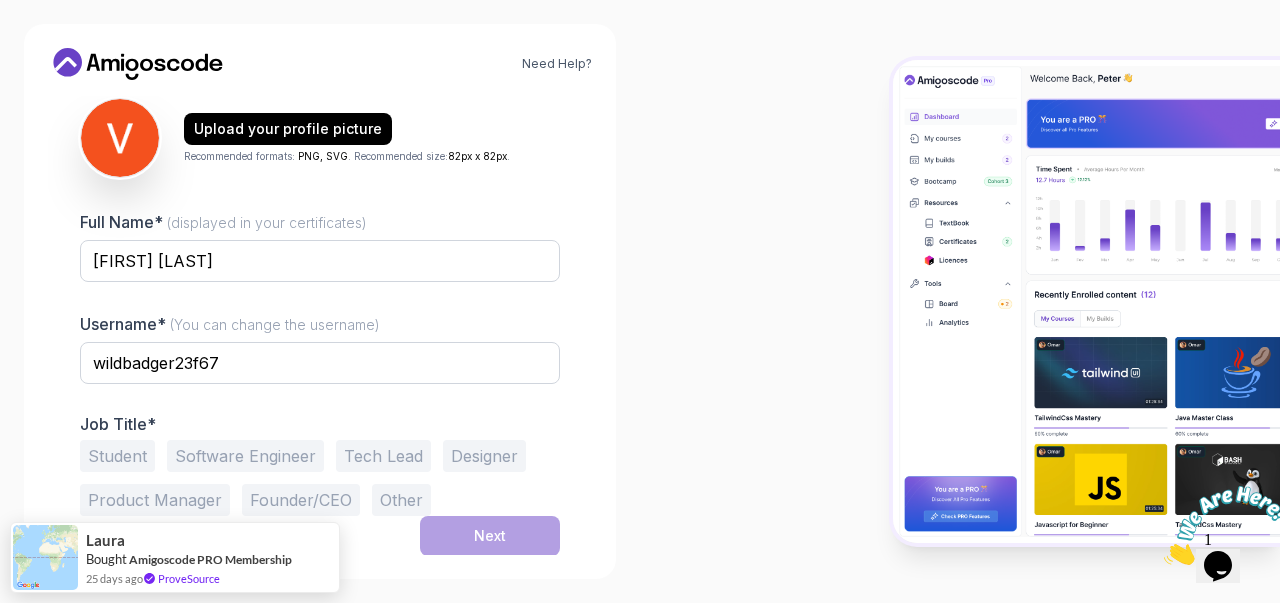 click on "Student" at bounding box center [117, 456] 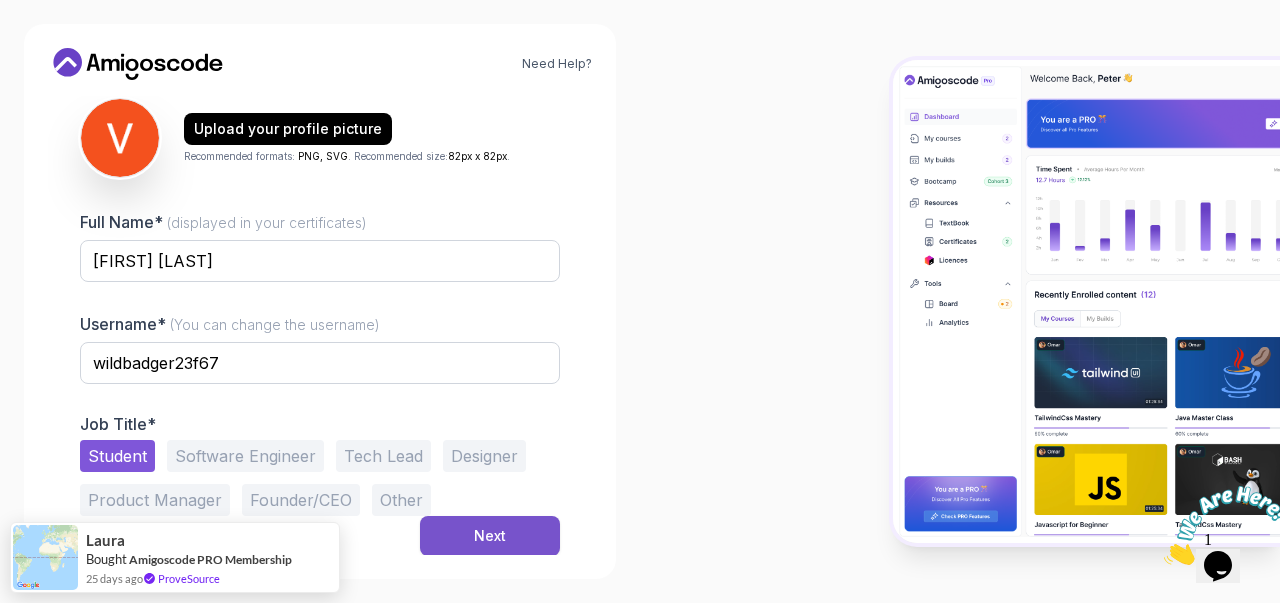 click on "Next" at bounding box center [490, 536] 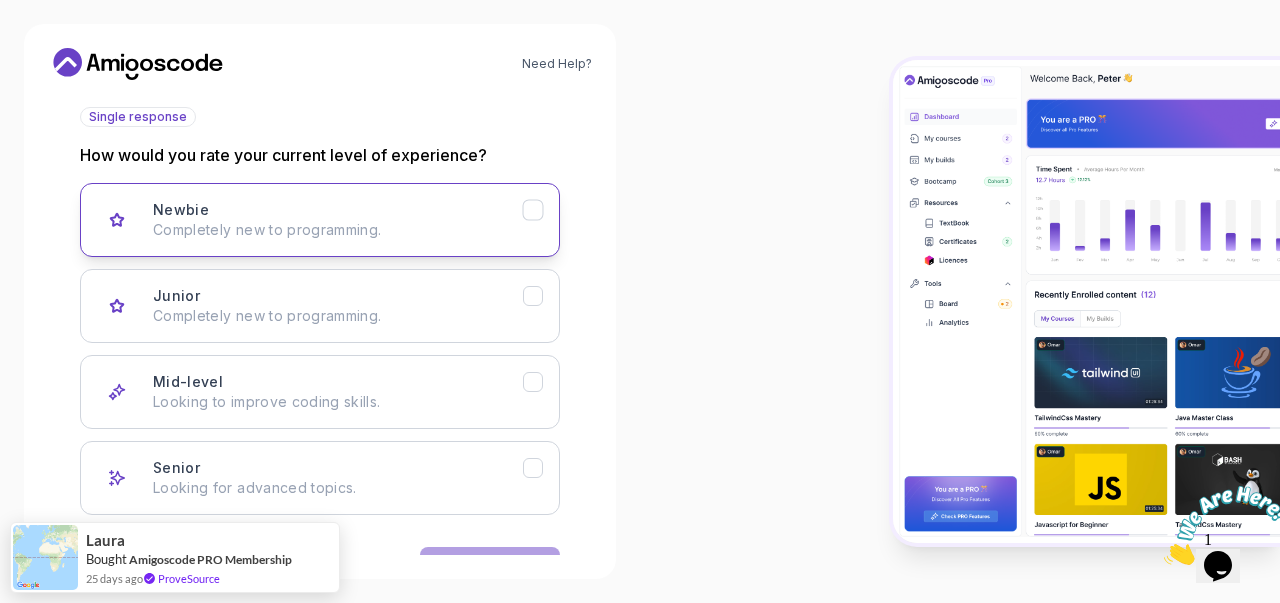 click on "Newbie Completely new to programming." at bounding box center (338, 220) 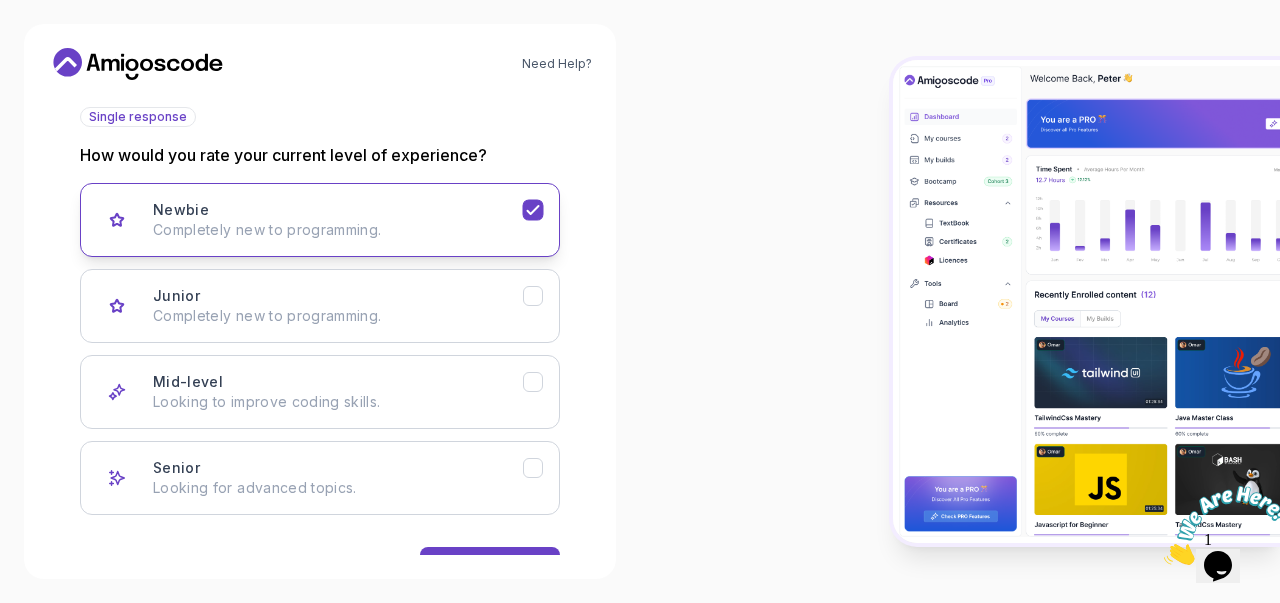 scroll, scrollTop: 292, scrollLeft: 0, axis: vertical 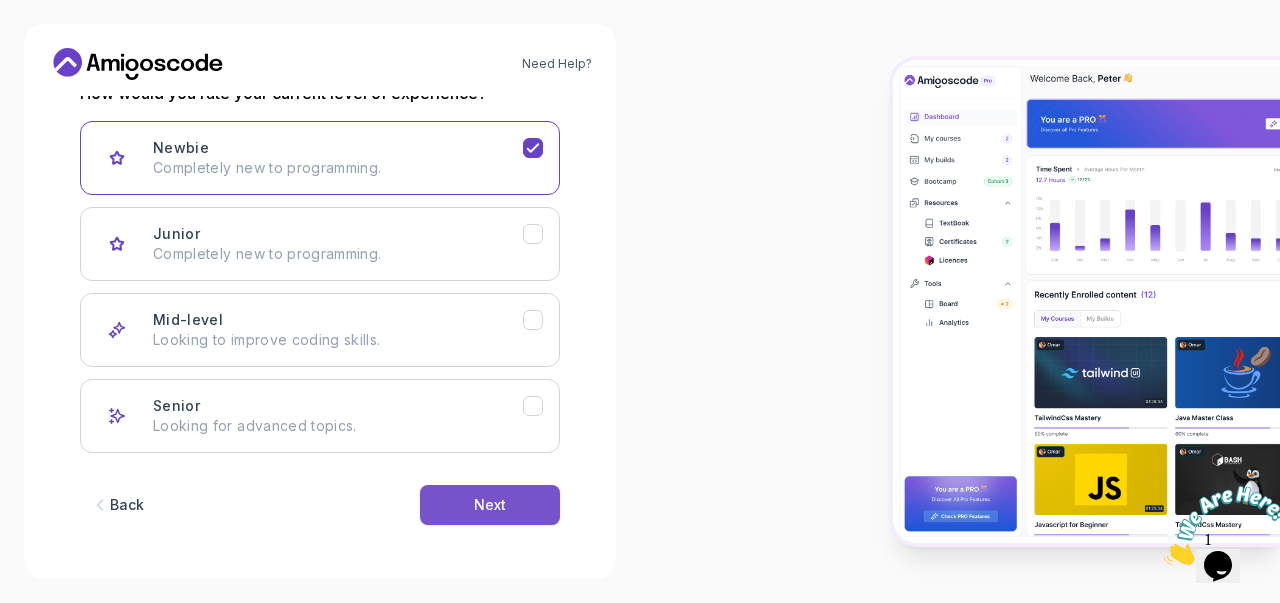 click on "Next" at bounding box center (490, 505) 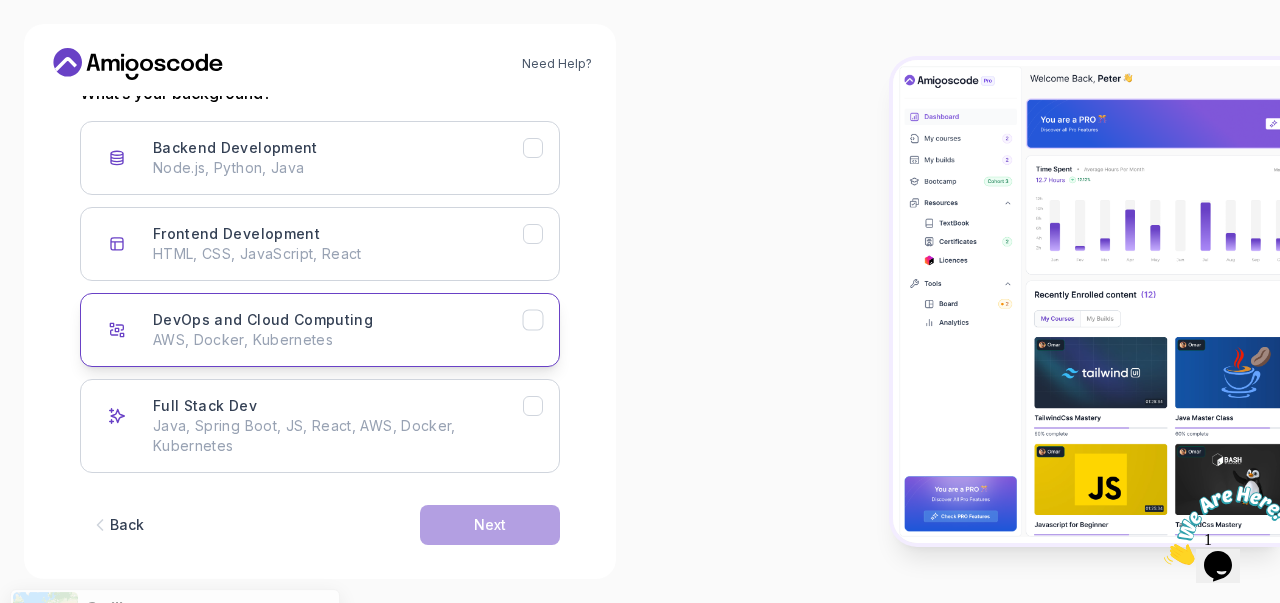 click on "DevOps and Cloud Computing AWS, Docker, Kubernetes" at bounding box center (320, 330) 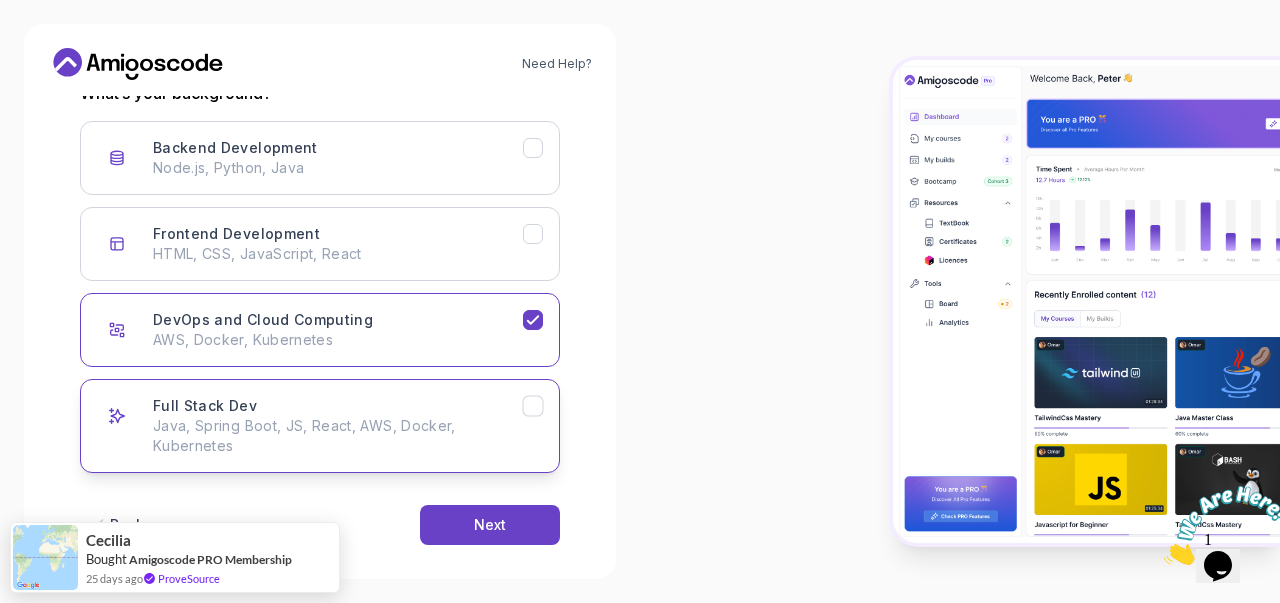 click on "Full Stack Dev Java, Spring Boot, JS, React, AWS, Docker, Kubernetes" at bounding box center (338, 426) 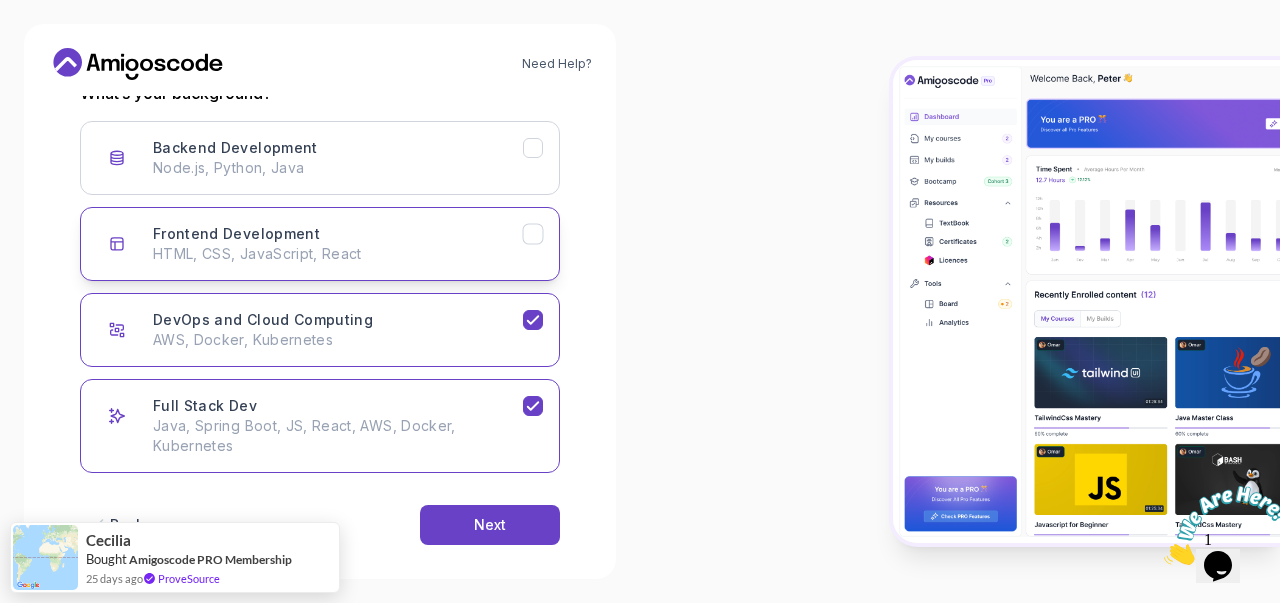 click on "Frontend Development HTML, CSS, JavaScript, React" at bounding box center [338, 244] 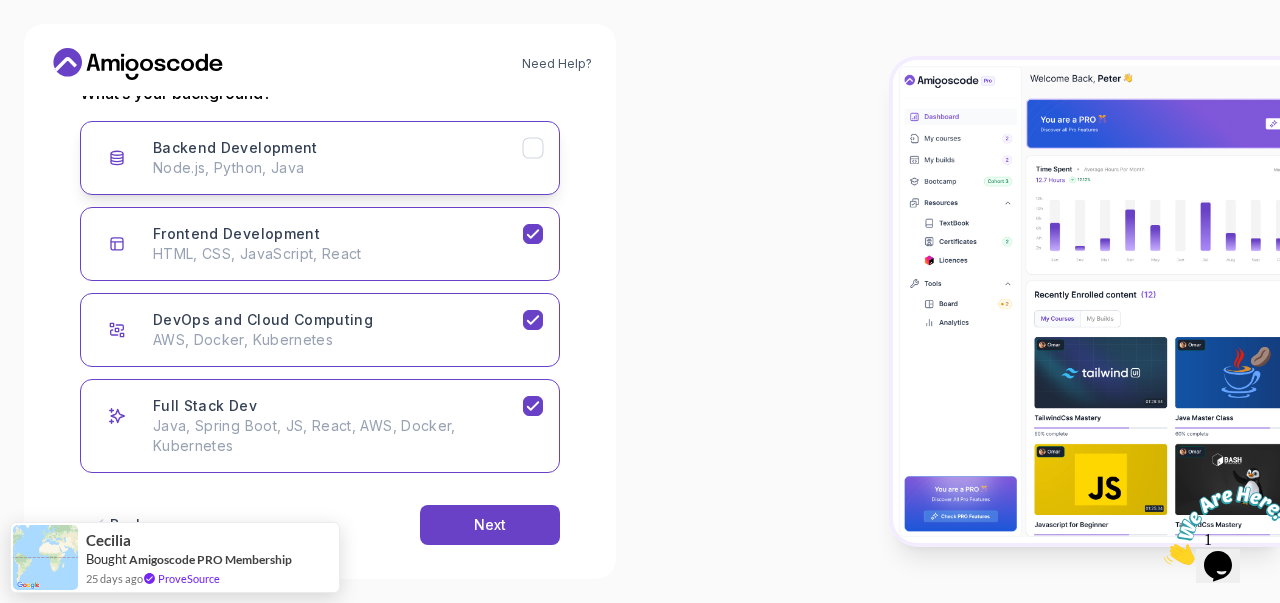 click on "Node.js, Python, Java" at bounding box center (338, 168) 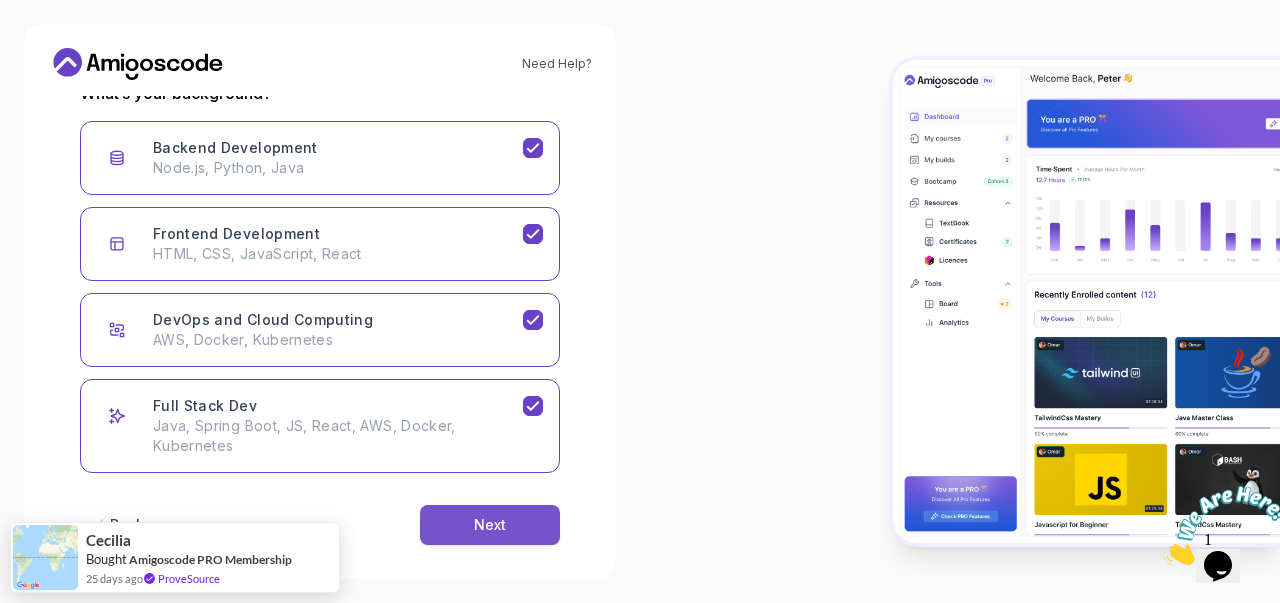 click on "Next" at bounding box center (490, 525) 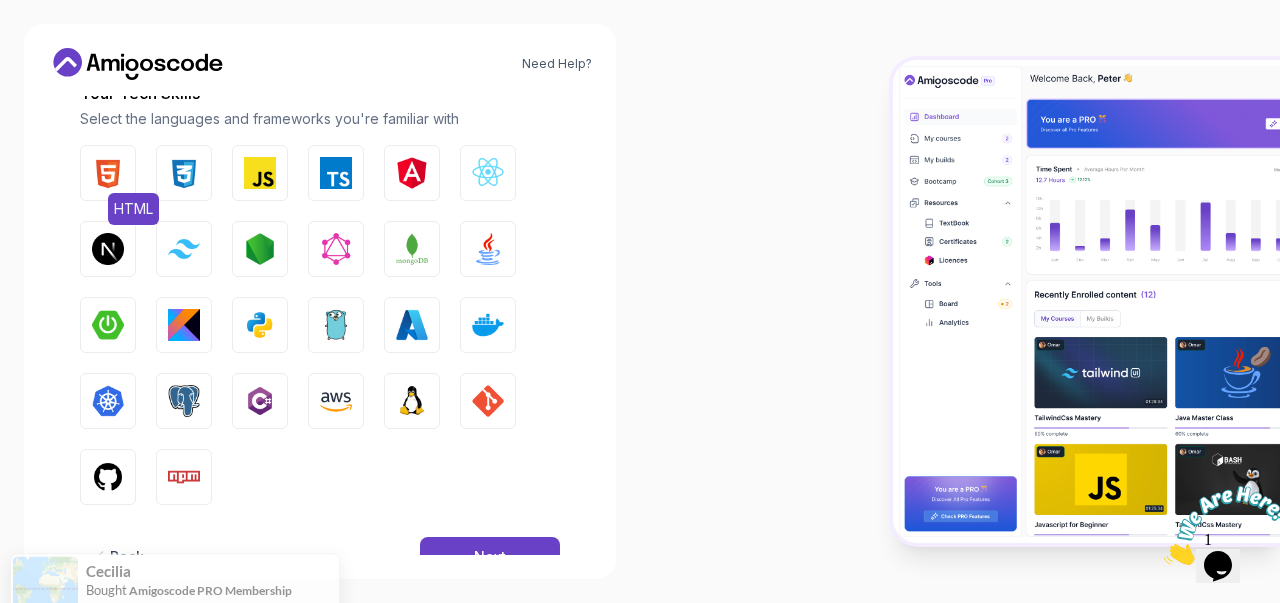 click at bounding box center [108, 173] 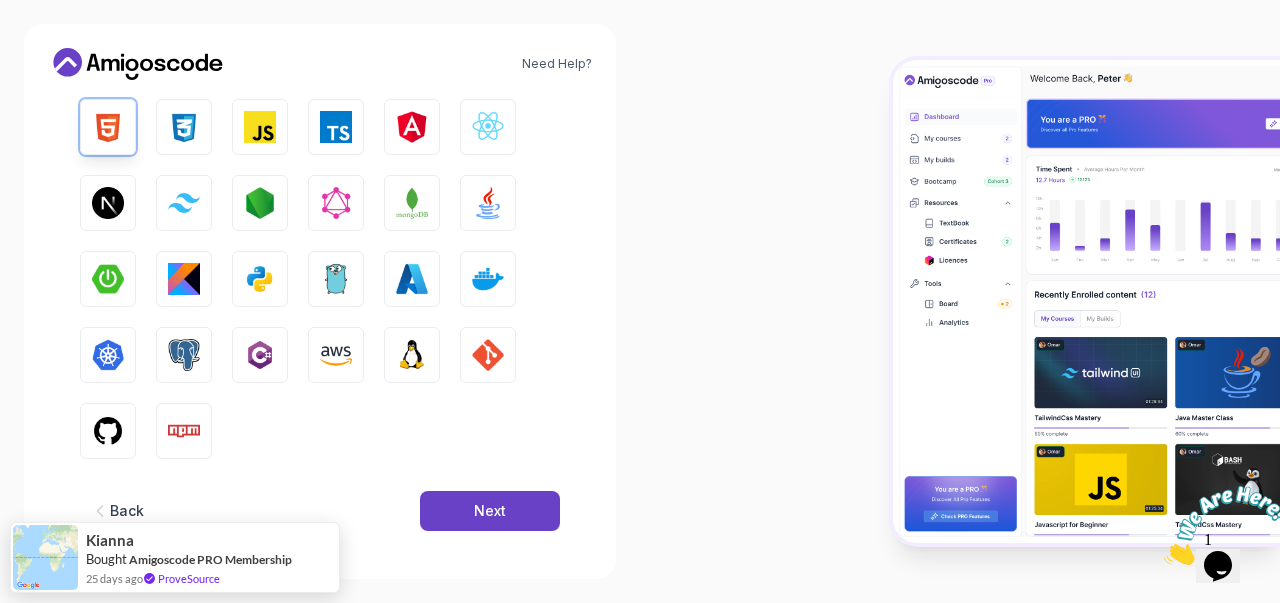 scroll, scrollTop: 337, scrollLeft: 0, axis: vertical 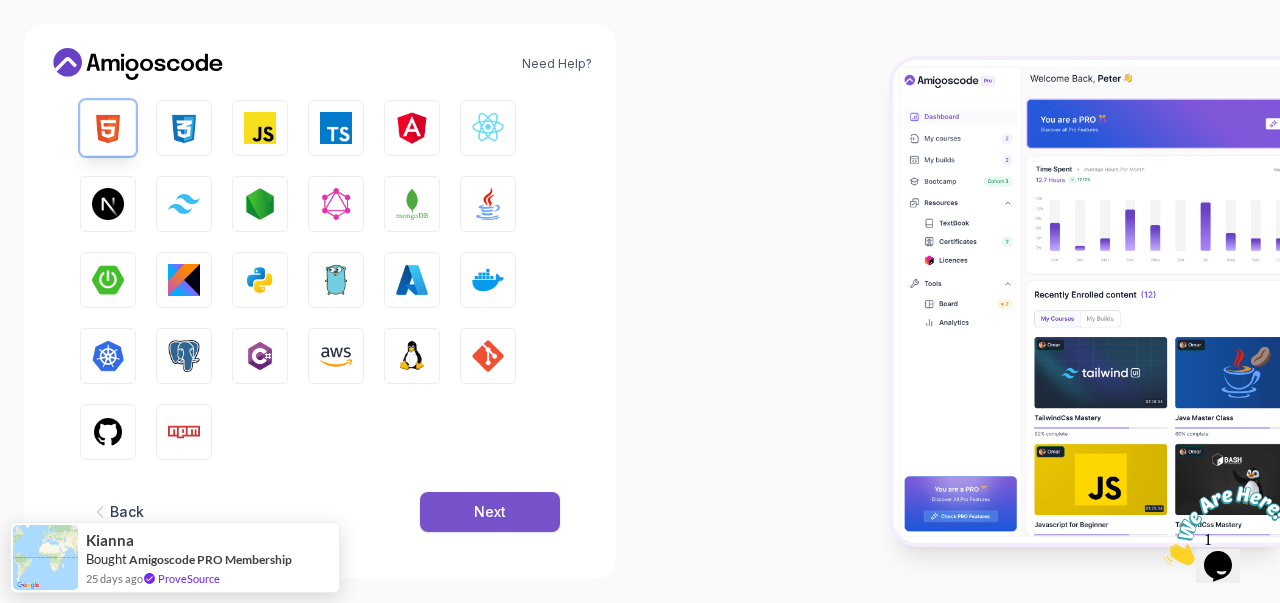 click on "Next" at bounding box center [490, 512] 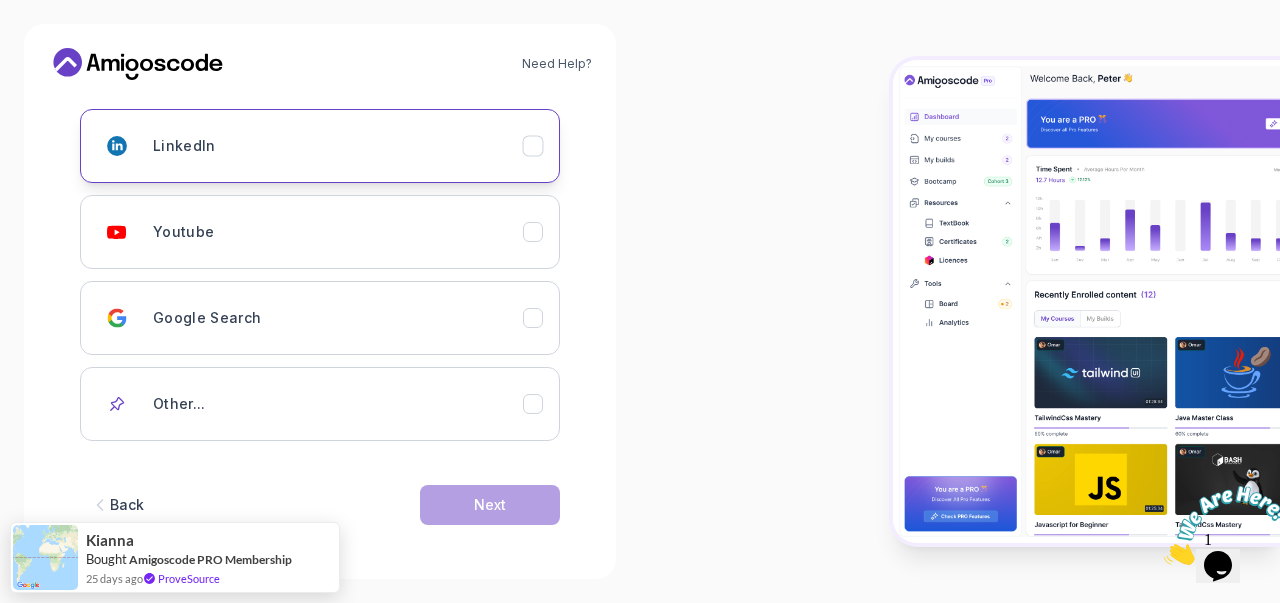 scroll, scrollTop: 302, scrollLeft: 0, axis: vertical 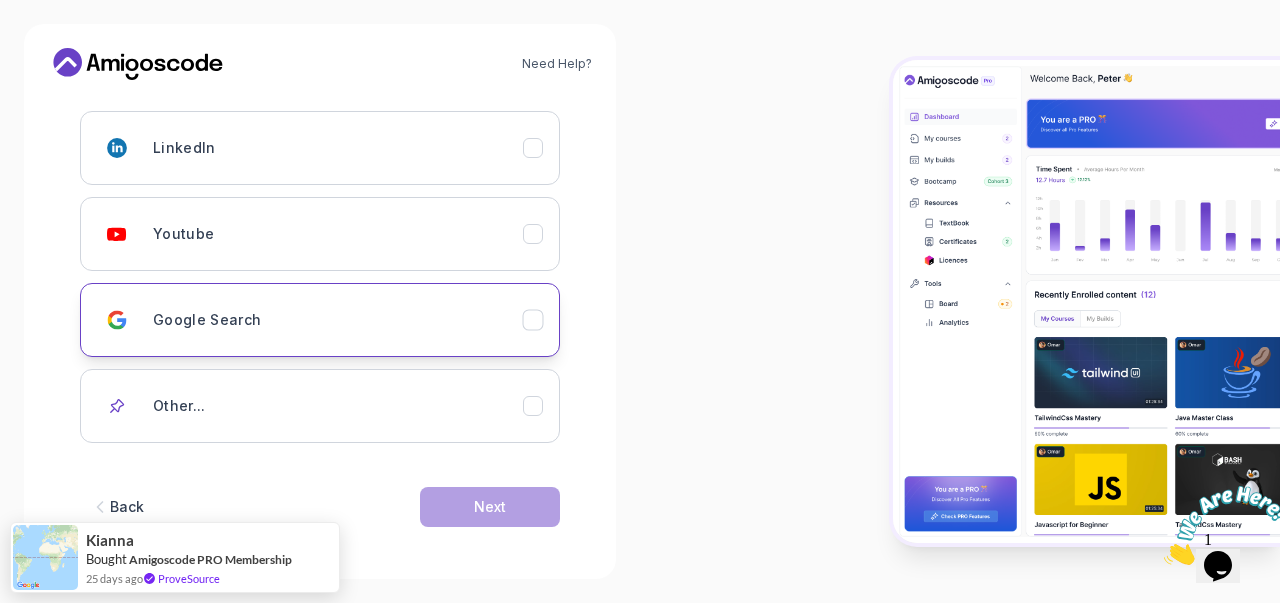 click on "Google Search" at bounding box center (338, 320) 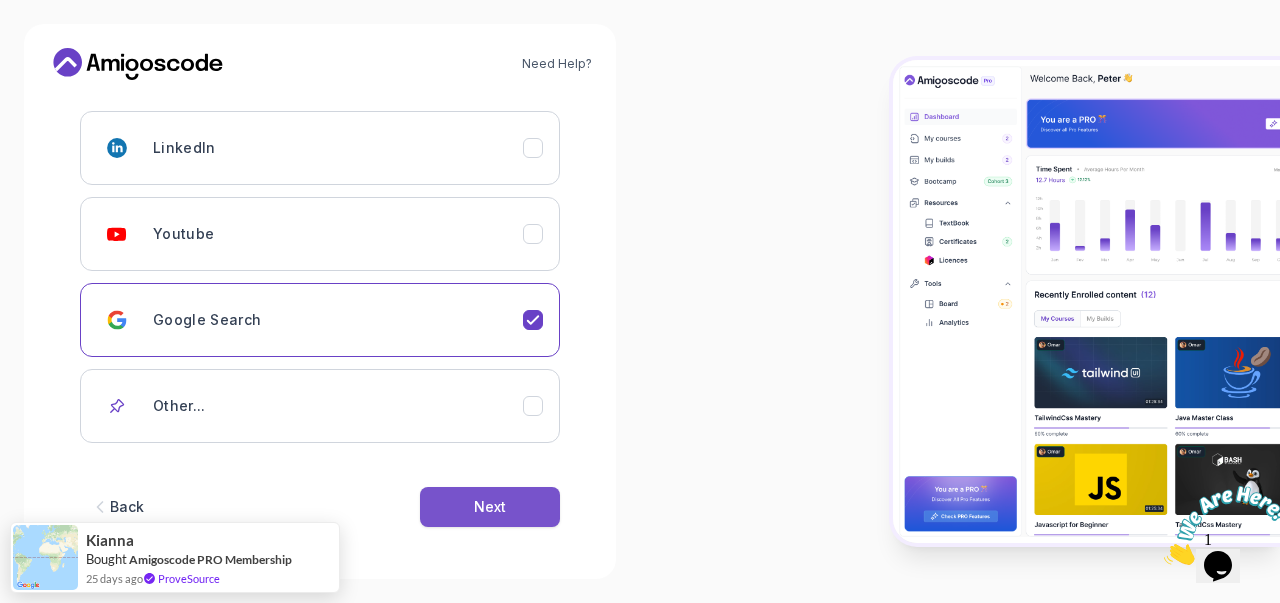 click on "Next" at bounding box center (490, 507) 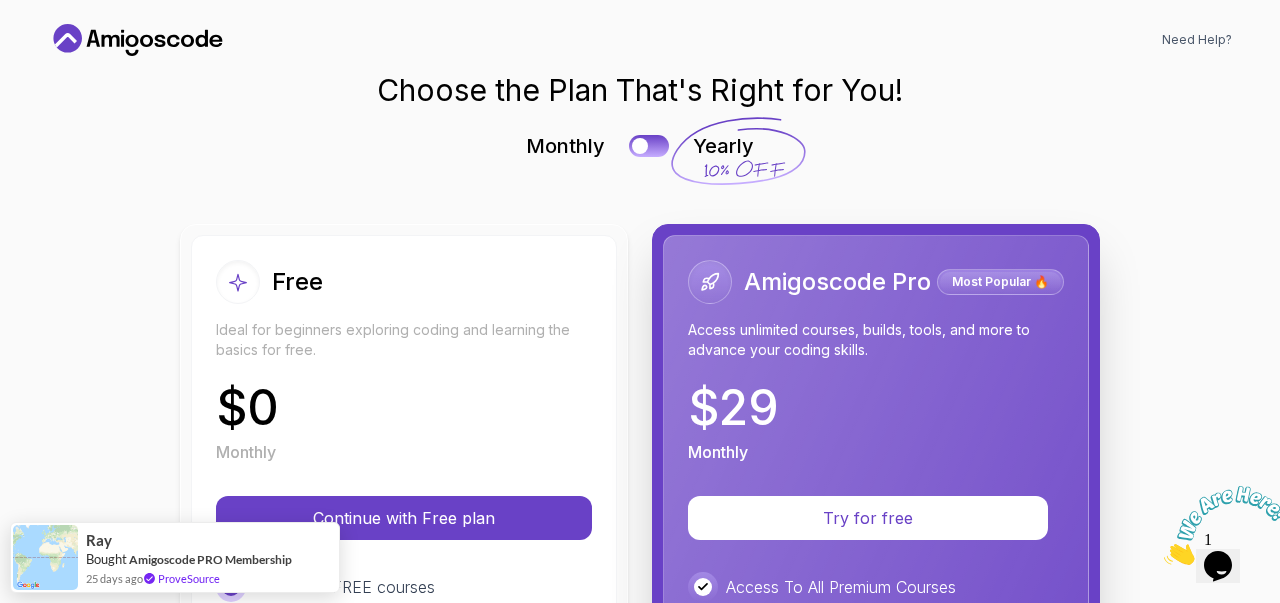 scroll, scrollTop: 23, scrollLeft: 0, axis: vertical 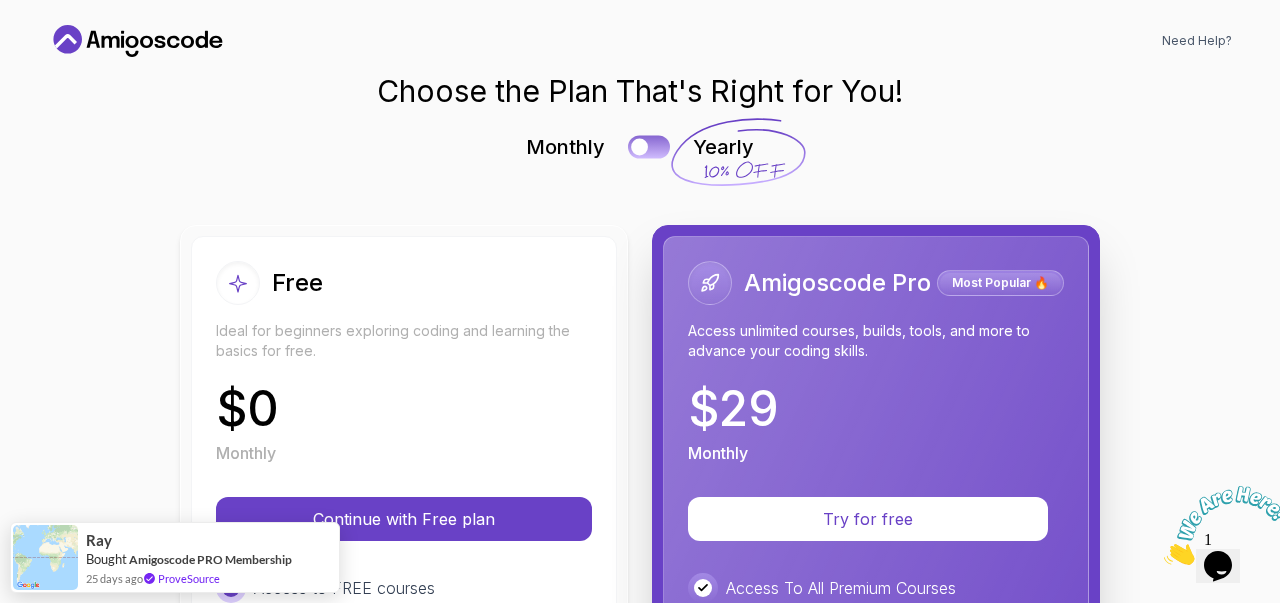 click at bounding box center (639, 147) 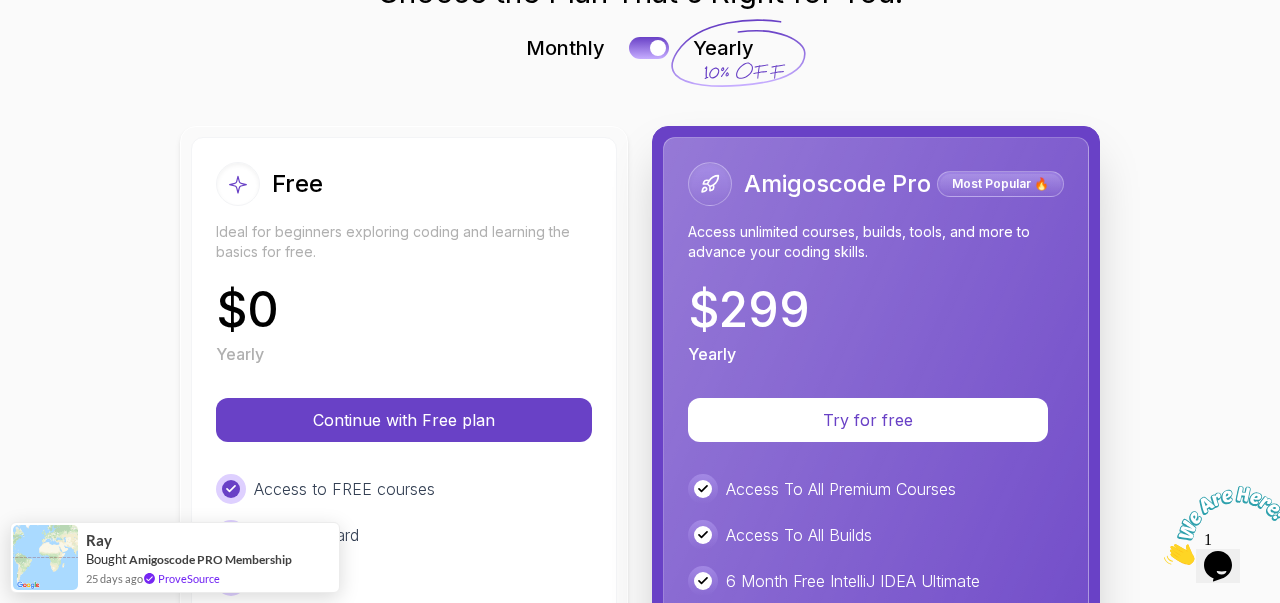 scroll, scrollTop: 131, scrollLeft: 0, axis: vertical 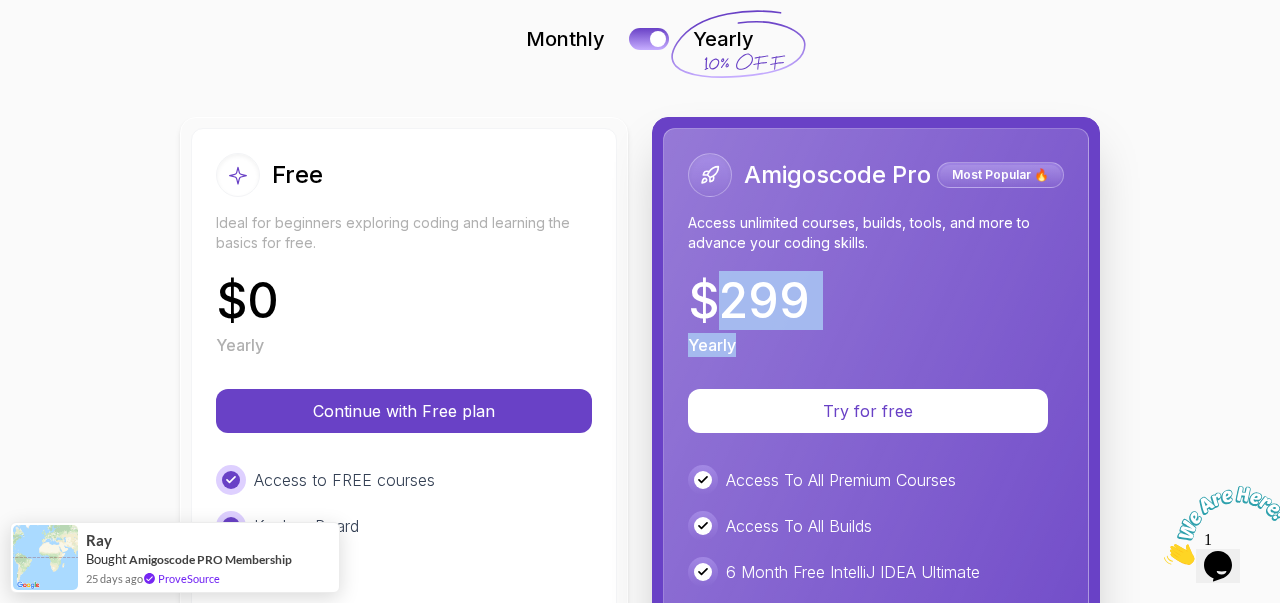 drag, startPoint x: 704, startPoint y: 301, endPoint x: 755, endPoint y: 343, distance: 66.068146 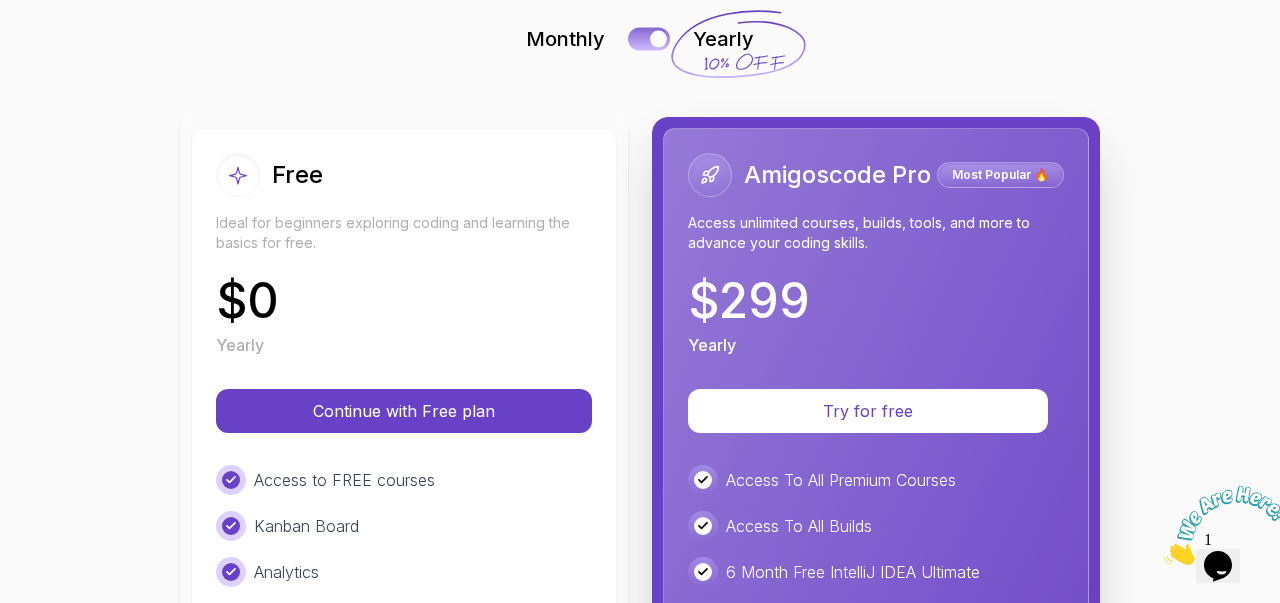 click at bounding box center [649, 38] 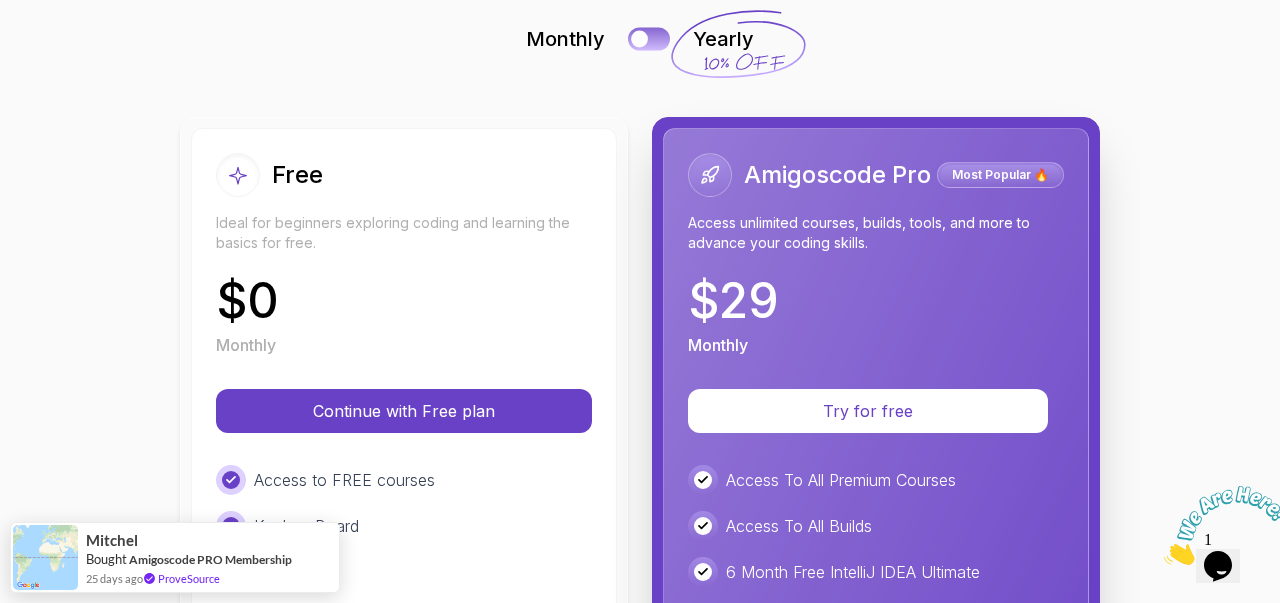 click at bounding box center [649, 38] 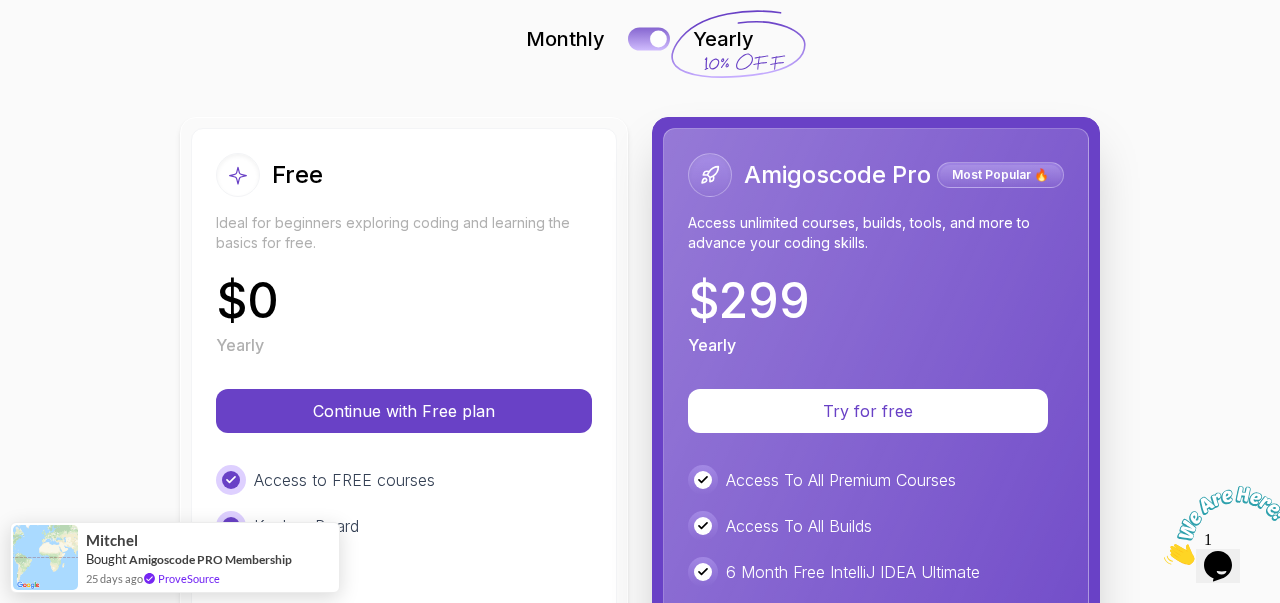 click at bounding box center (649, 38) 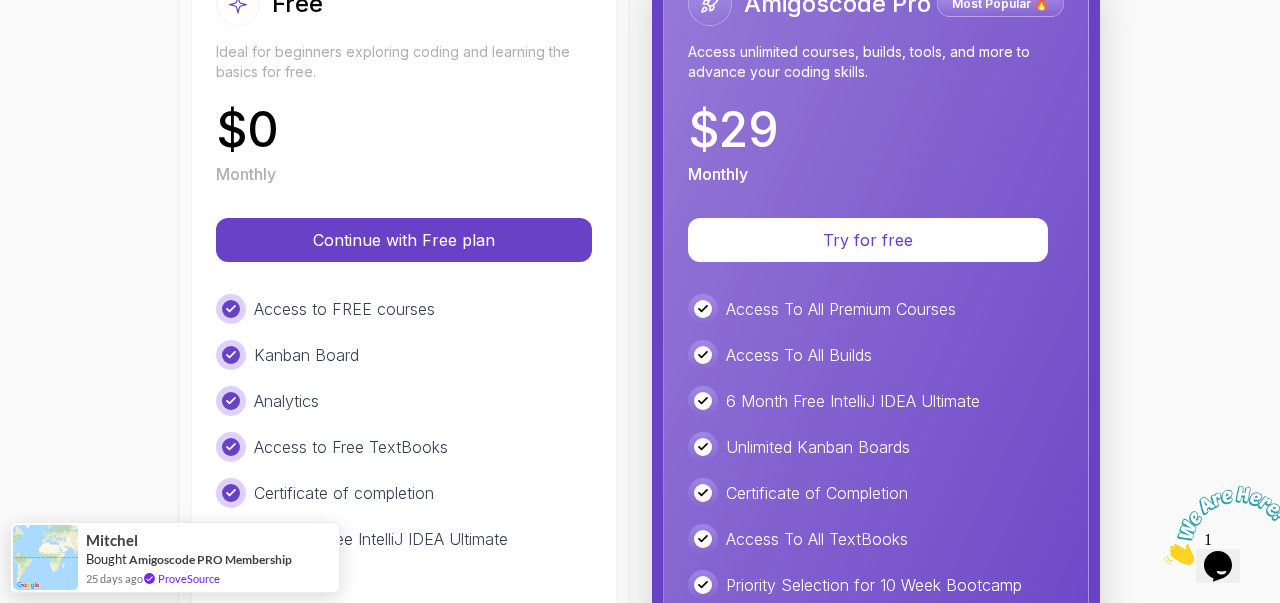 scroll, scrollTop: 303, scrollLeft: 0, axis: vertical 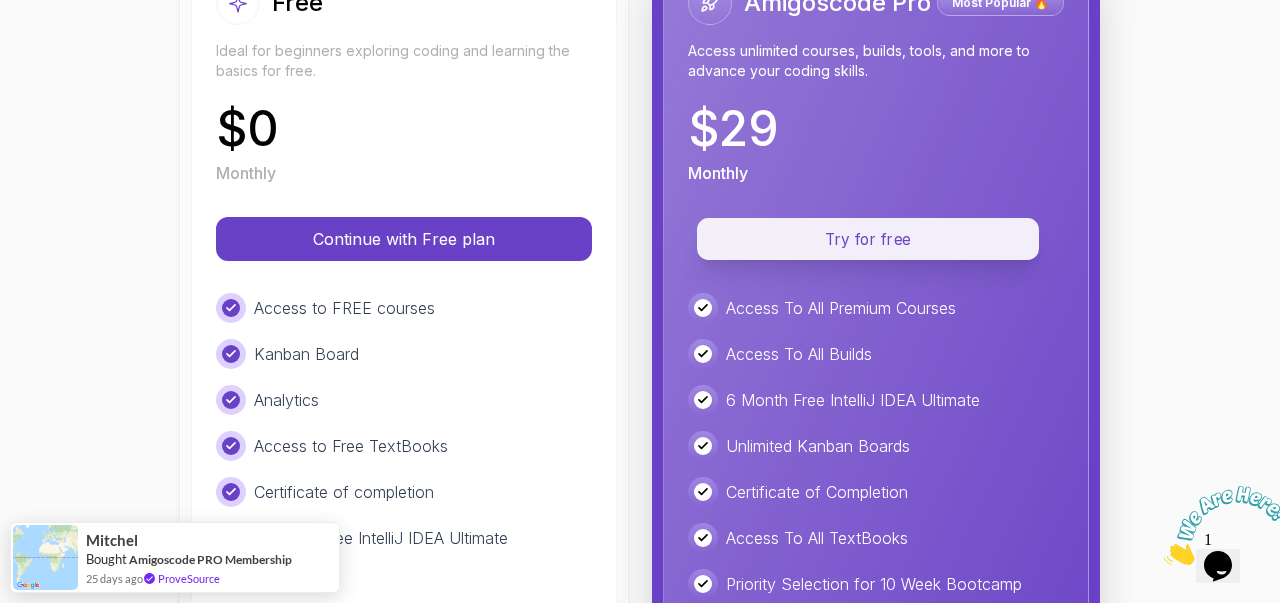 click on "Try for free" at bounding box center (868, 239) 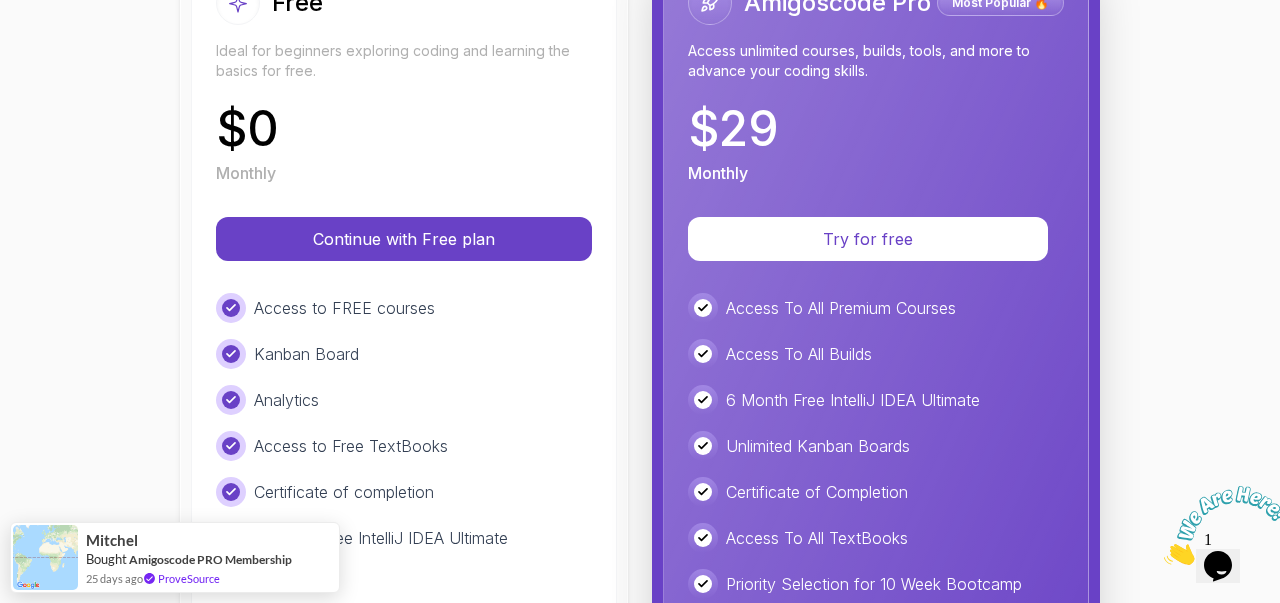 scroll, scrollTop: 0, scrollLeft: 0, axis: both 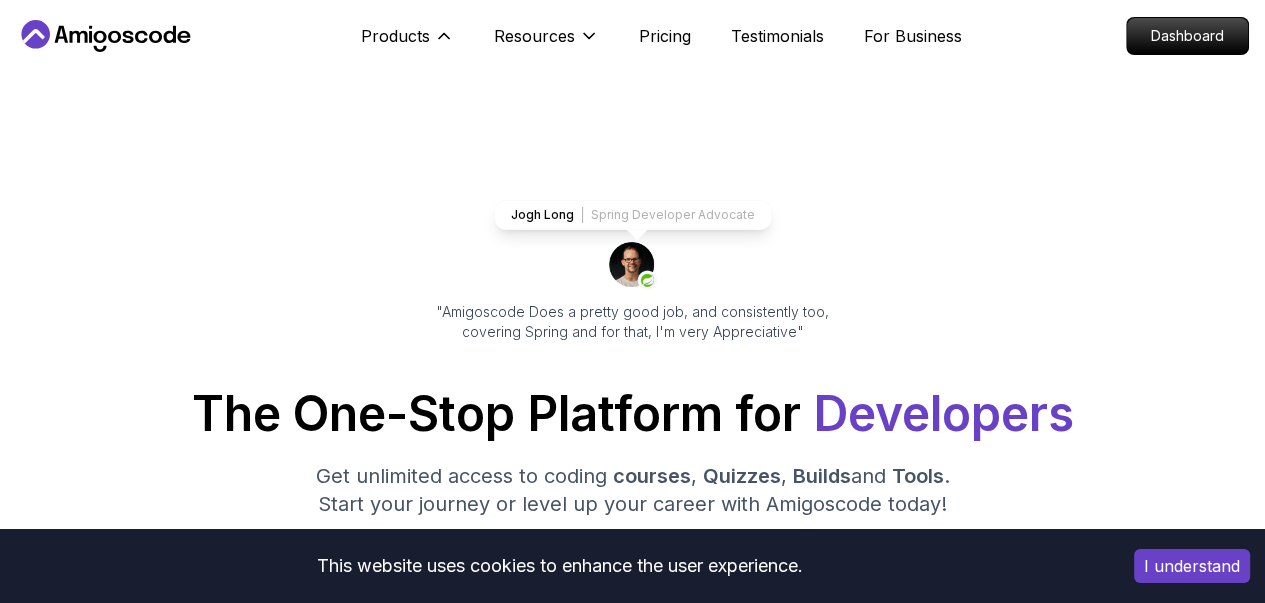 click on "Products" at bounding box center [395, 36] 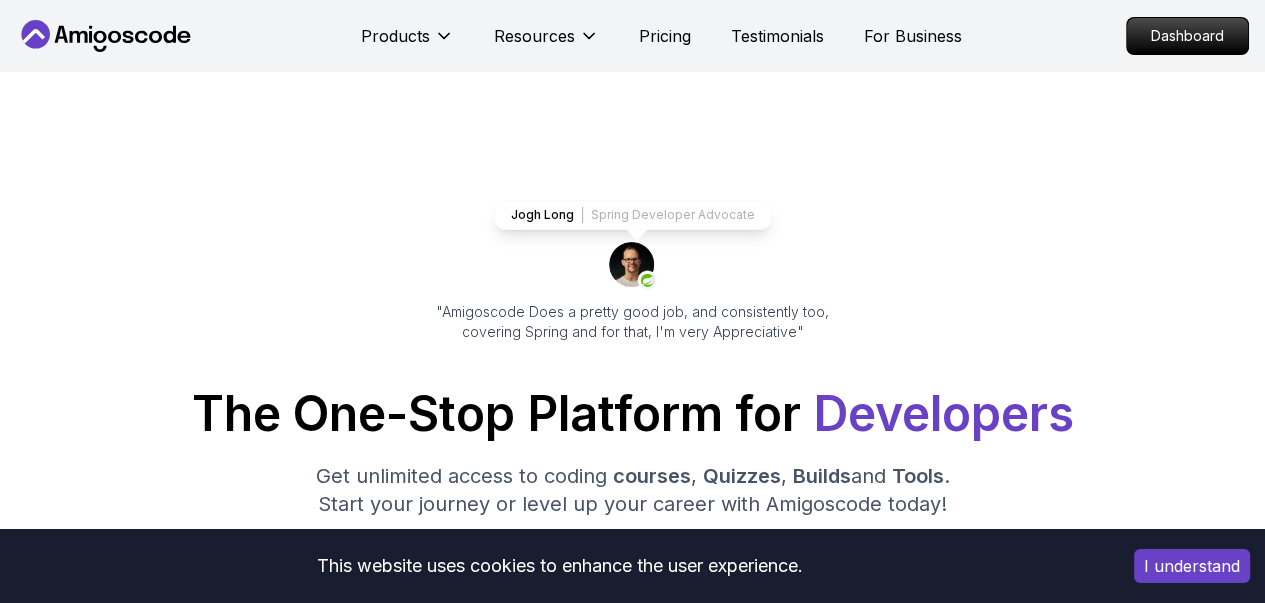 scroll, scrollTop: 0, scrollLeft: 0, axis: both 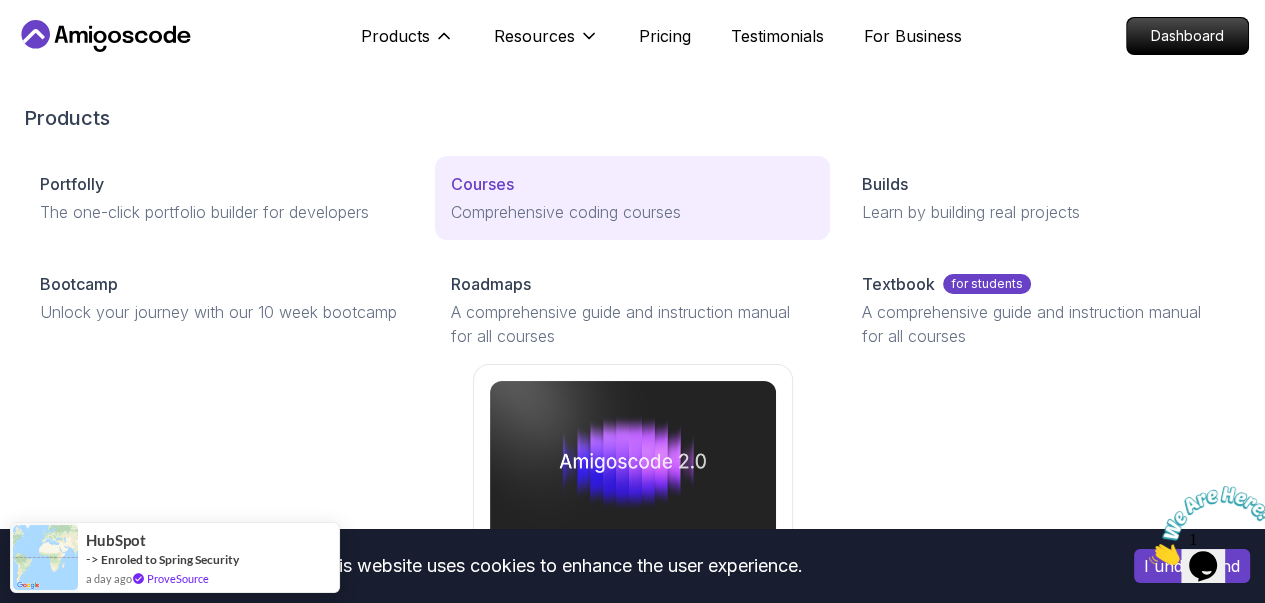 click on "Courses" at bounding box center [482, 184] 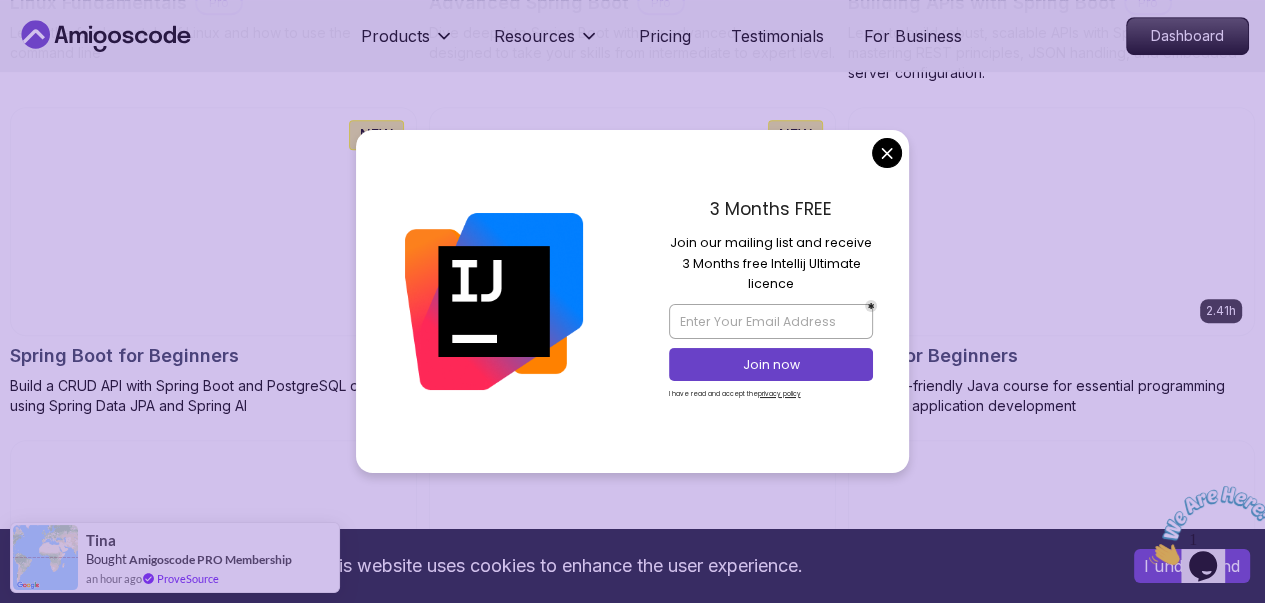 scroll, scrollTop: 1210, scrollLeft: 0, axis: vertical 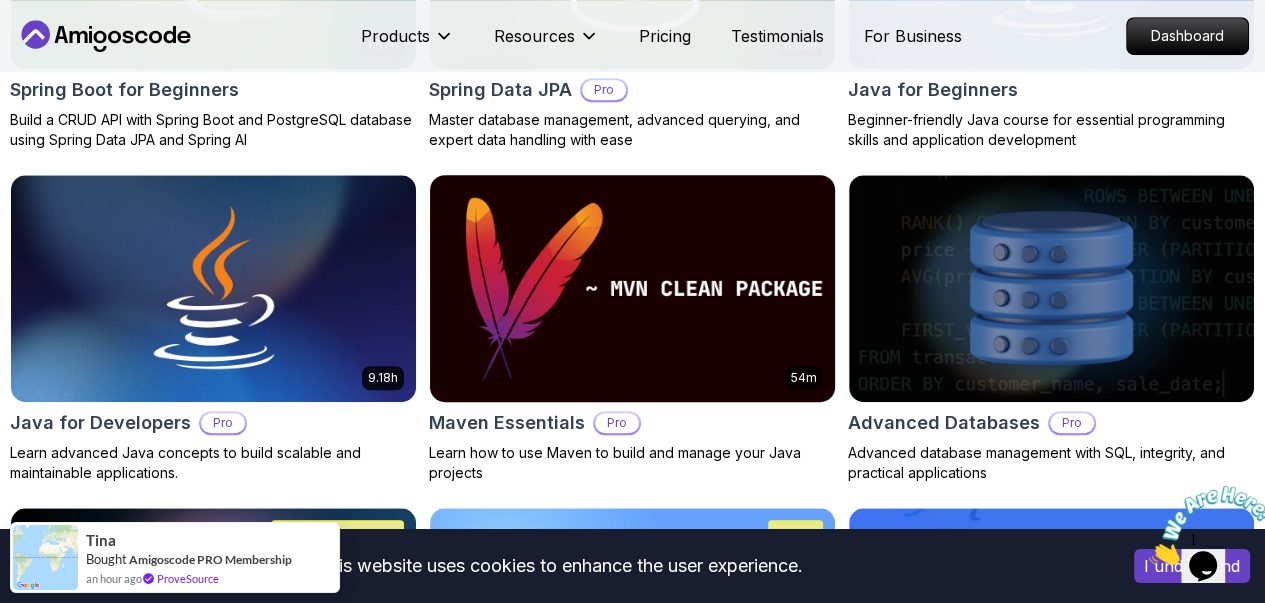 click on "This website uses cookies to enhance the user experience. I understand Products Resources Pricing Testimonials For Business Dashboard Products Resources Pricing Testimonials For Business Dashboard All Courses Learn Java, Spring Boot, DevOps & More with Amigoscode Premium Courses Master in-demand skills like Java, Spring Boot, DevOps, React, and more through hands-on, expert-led courses. Advance your software development career with real-world projects and practical learning. Filters Filters Type Course Build Price Pro Free Instructors Nelson Djalo Richard Abz Duration 0-1 Hour 1-3 Hours +3 Hours Track Front End Back End Dev Ops Full Stack Level Junior Mid-level Senior 6.00h Linux Fundamentals Pro Learn the fundamentals of Linux and how to use the command line 5.18h Advanced Spring Boot Pro Dive deep into Spring Boot with our advanced course, designed to take your skills from intermediate to expert level. 3.30h Building APIs with Spring Boot Pro 1.67h NEW Spring Boot for Beginners 6.65h NEW Spring Data JPA Pro" at bounding box center [632, 4113] 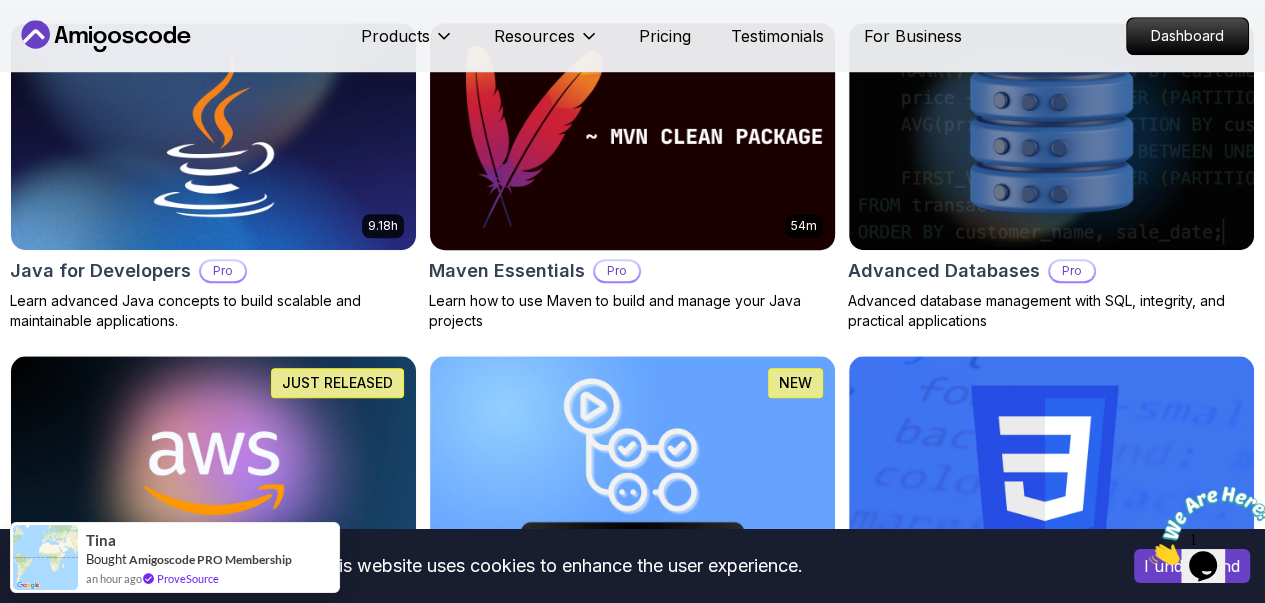 scroll, scrollTop: 1367, scrollLeft: 0, axis: vertical 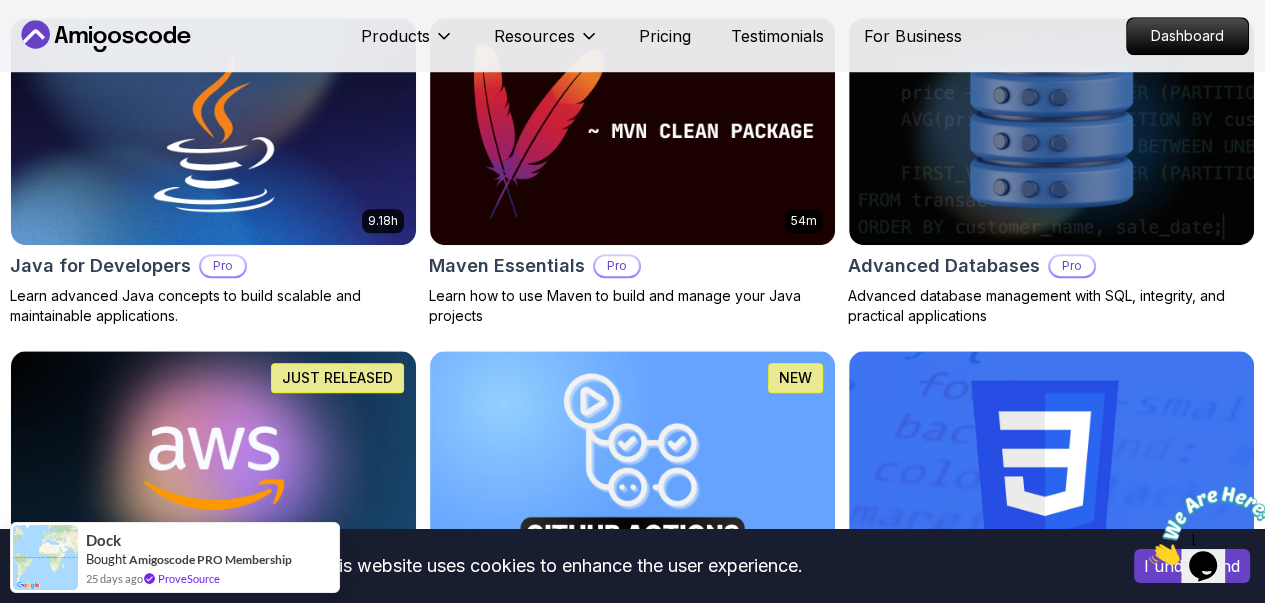 click on "Richard" at bounding box center [0, 0] 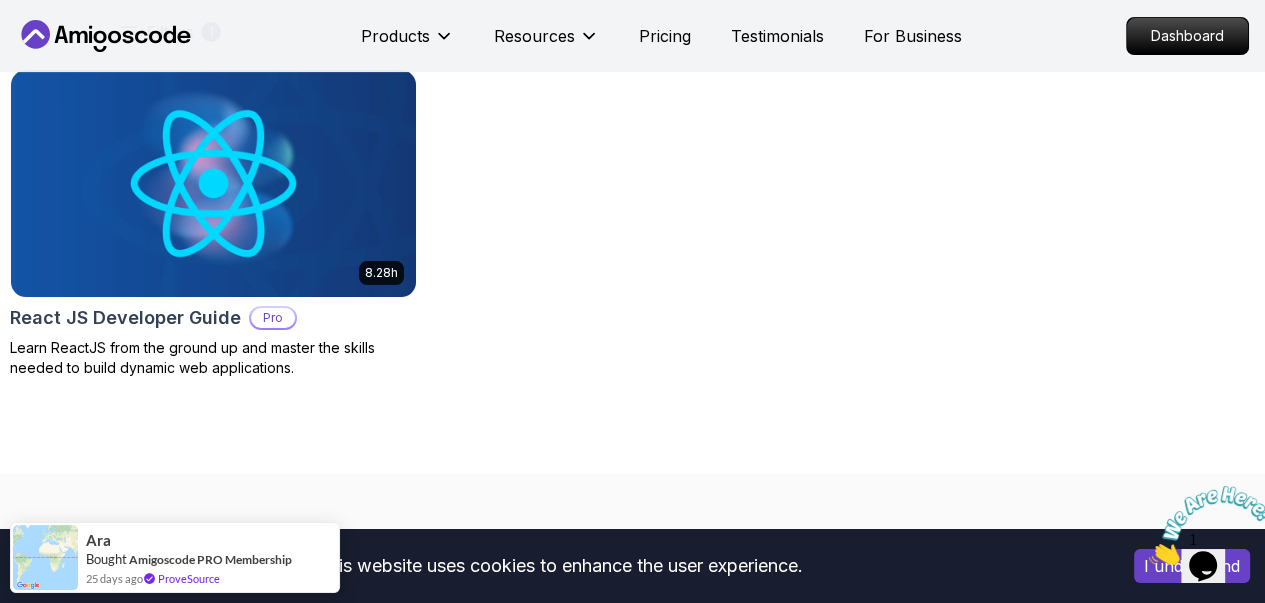 scroll, scrollTop: 630, scrollLeft: 0, axis: vertical 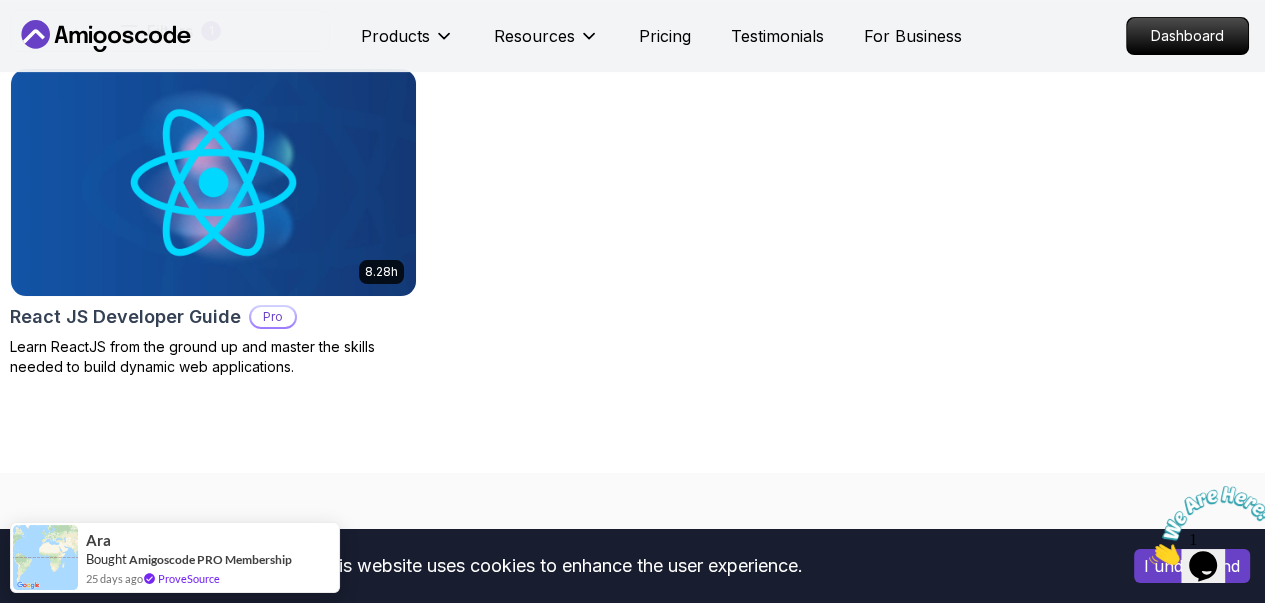 click on "Richard" at bounding box center [0, 0] 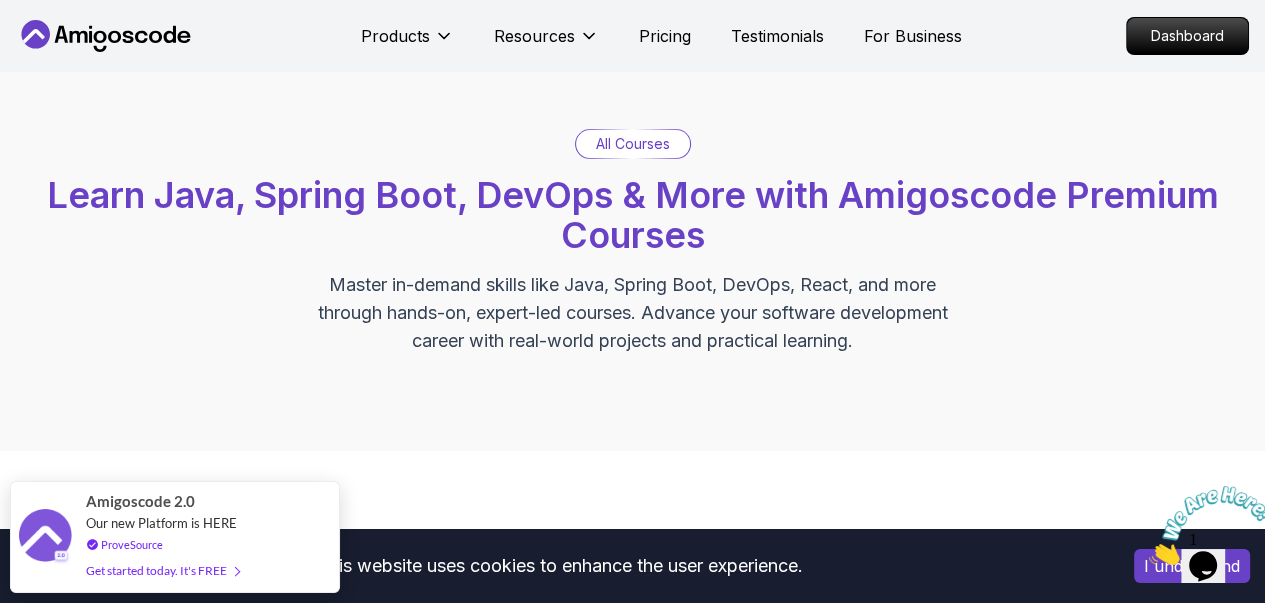 scroll, scrollTop: 0, scrollLeft: 0, axis: both 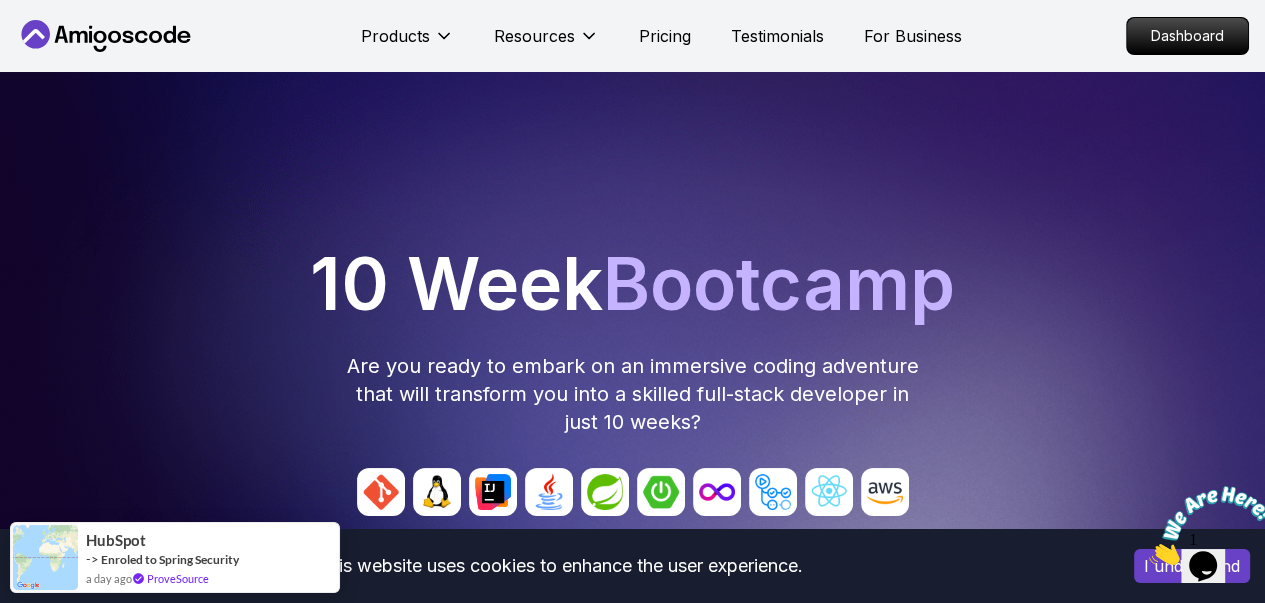 click on "This website uses cookies to enhance the user experience. I understand Products Resources Pricing Testimonials For Business Dashboard Products Resources Pricing Testimonials For Business Dashboard Join Cohort 3 Waitlist 10 Week  Bootcamp Are you ready to embark on an immersive coding adventure that will transform you into a skilled full-stack developer in just 10 weeks? Join Waitlist Now! Join Cohort 3 Waitlist Join Cohort 3 Waitlist What's inside? Amigoscode 10 Weeks Bootcamp   Discover more details about the bootcamp 10 Weeks Curriculum   Discover a detailed curriculum that guides you through key concepts and practical tasks. 01 Brainstorming Ideas / Understanding the Agile Process / Product Requirement Document Welcome Team Formation Projects Brainstorming Session Agile & Product Requirement Document (PRD) Live Session Open Office Information 01 02 System Design Database Design Entity Relationship Diagram (ERD) Live Session Database Design Implementation API Design Implementation 02 3-6 BackEnd Develoment" at bounding box center (632, 5406) 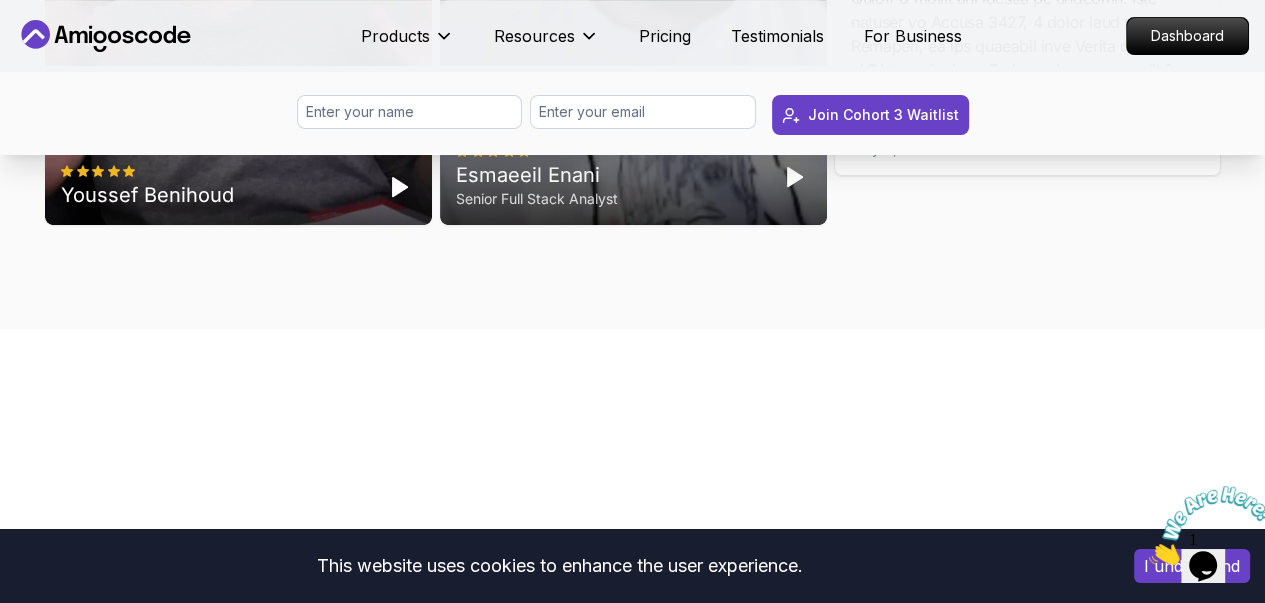 scroll, scrollTop: 7605, scrollLeft: 0, axis: vertical 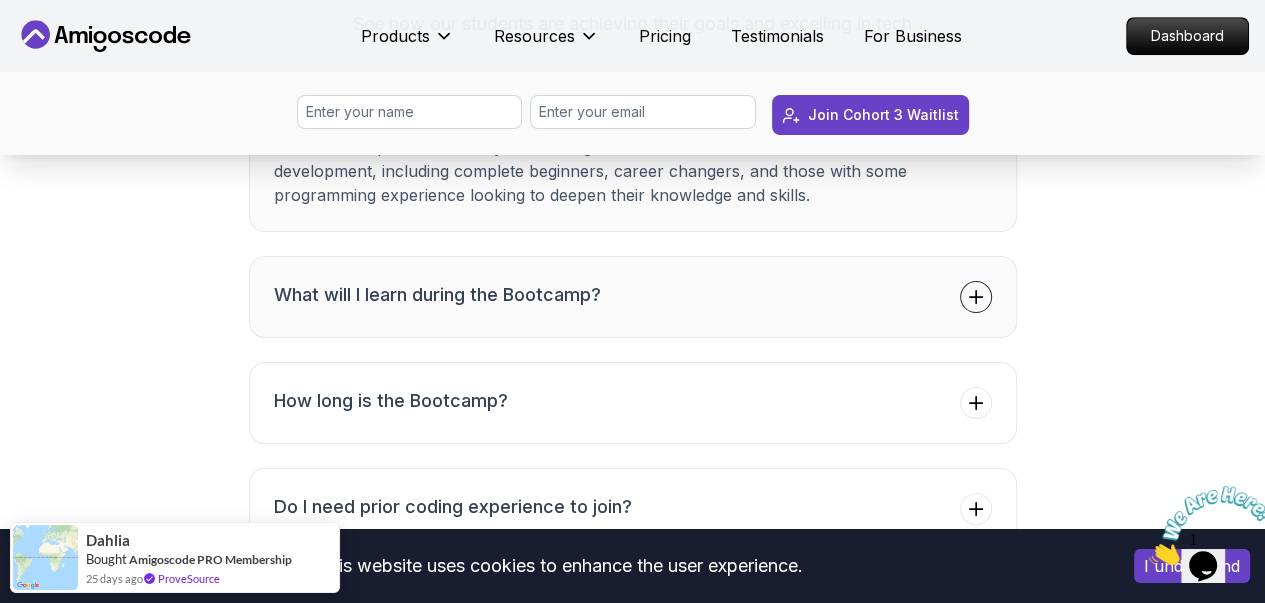 click on "What will I learn during the Bootcamp?" at bounding box center (437, 295) 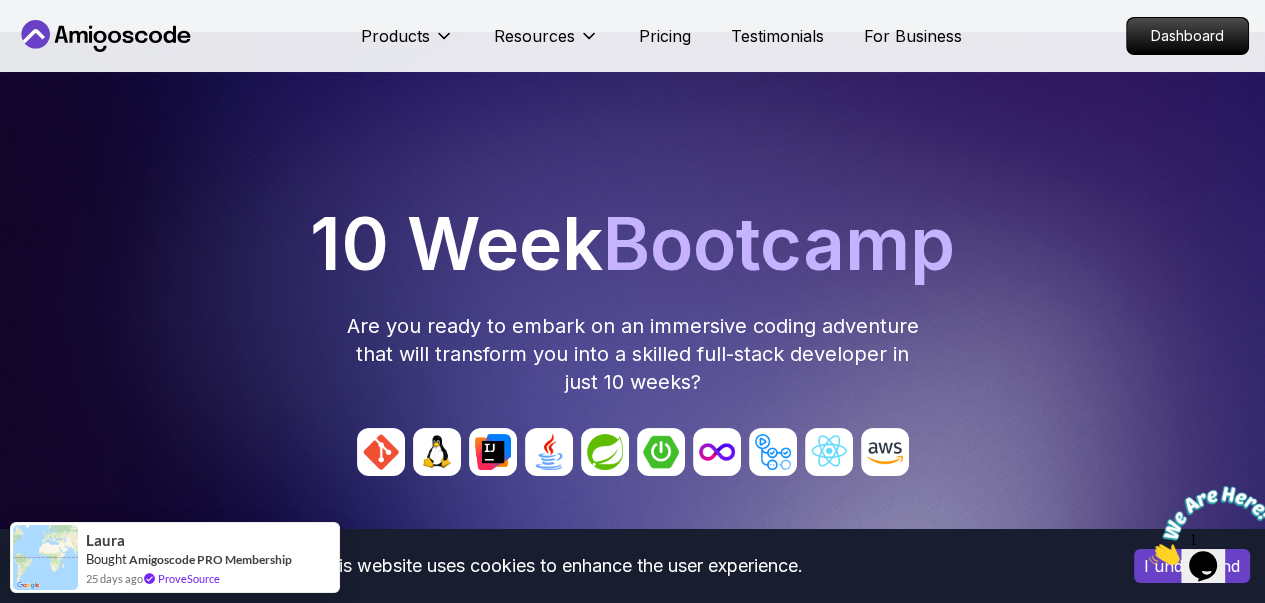 scroll, scrollTop: 39, scrollLeft: 0, axis: vertical 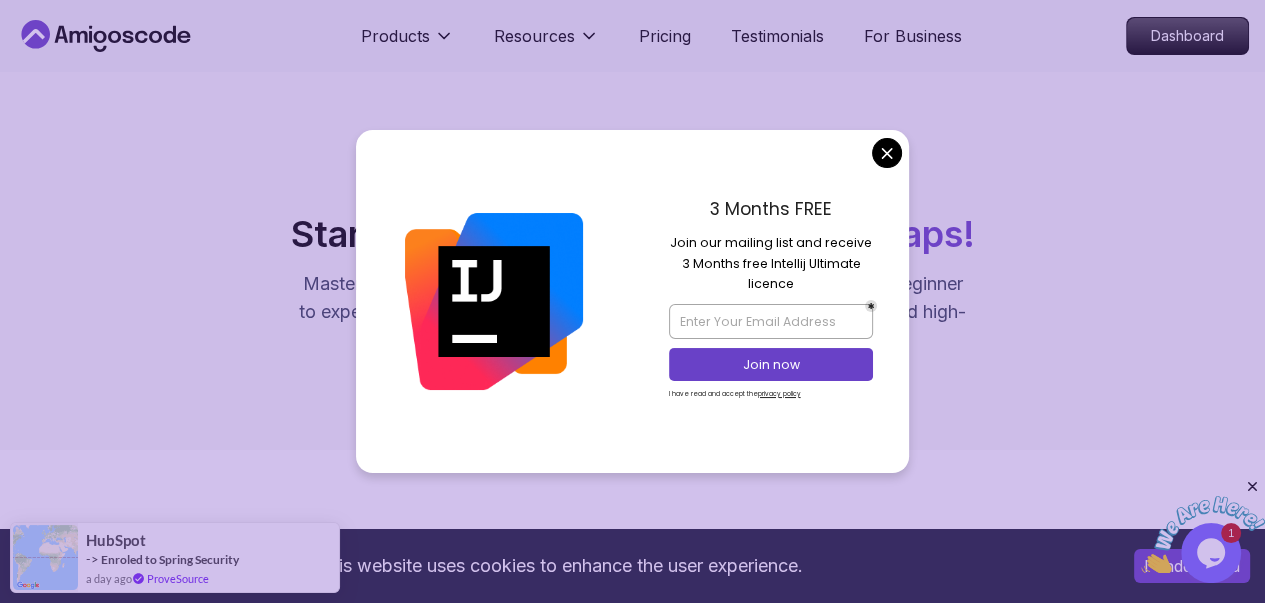 click on "This website uses cookies to enhance the user experience. I understand Products Resources Pricing Testimonials For Business Dashboard Products Resources Pricing Testimonials For Business Dashboard Roadmaps Start with our   Step-by-Step Roadmaps! Master in-demand tech skills with our proven learning roadmaps. From beginner to expert, follow structured paths that thousands of developers use to land high-paying jobs and accelerate their careers in software development. Full Stack Professional v2 Master modern full-stack development with React, Node.js, TypeScript, and cloud deployment. Build scalable applications from frontend to backend with industry best practices. 6   Courses 3   Builds 17.4h Java Full Stack Learn how to build full stack applications with Java and Spring Boot 29   Courses 4   Builds 9.2h Core Java (Java Master Class) Learn how to build full stack applications with Java and Spring Boot 18   Courses 10.4h Spring and Spring Boot 10   Courses 21.4h Frontend Developer 10   Courses 8.7h Databases 5" at bounding box center (632, 1623) 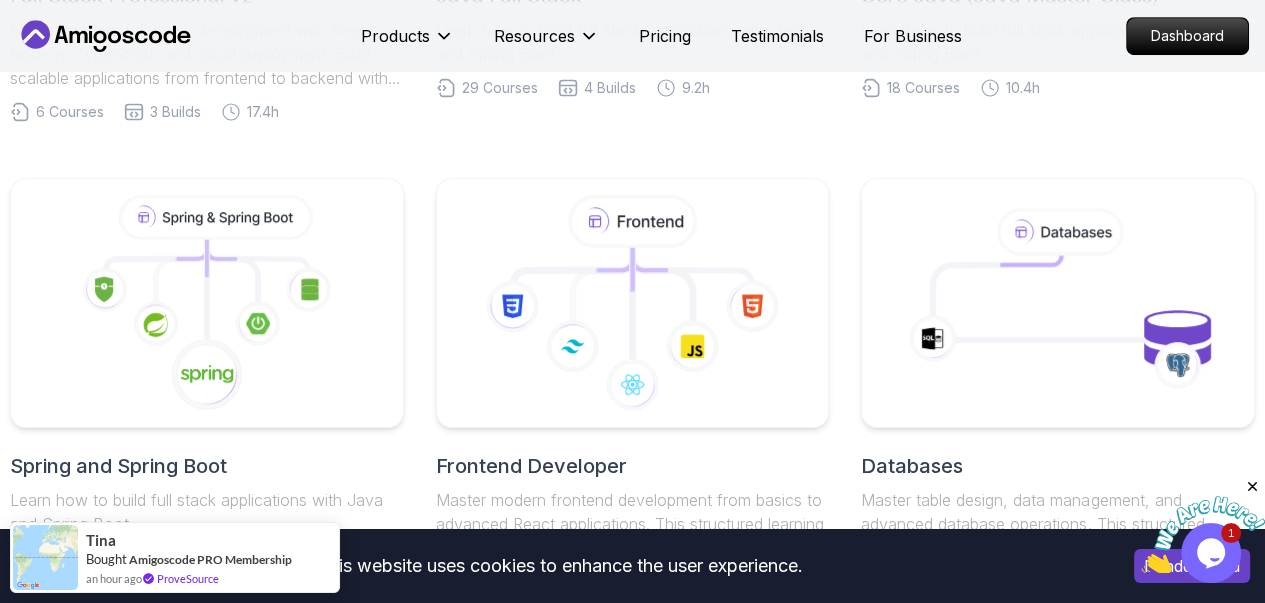 scroll, scrollTop: 438, scrollLeft: 0, axis: vertical 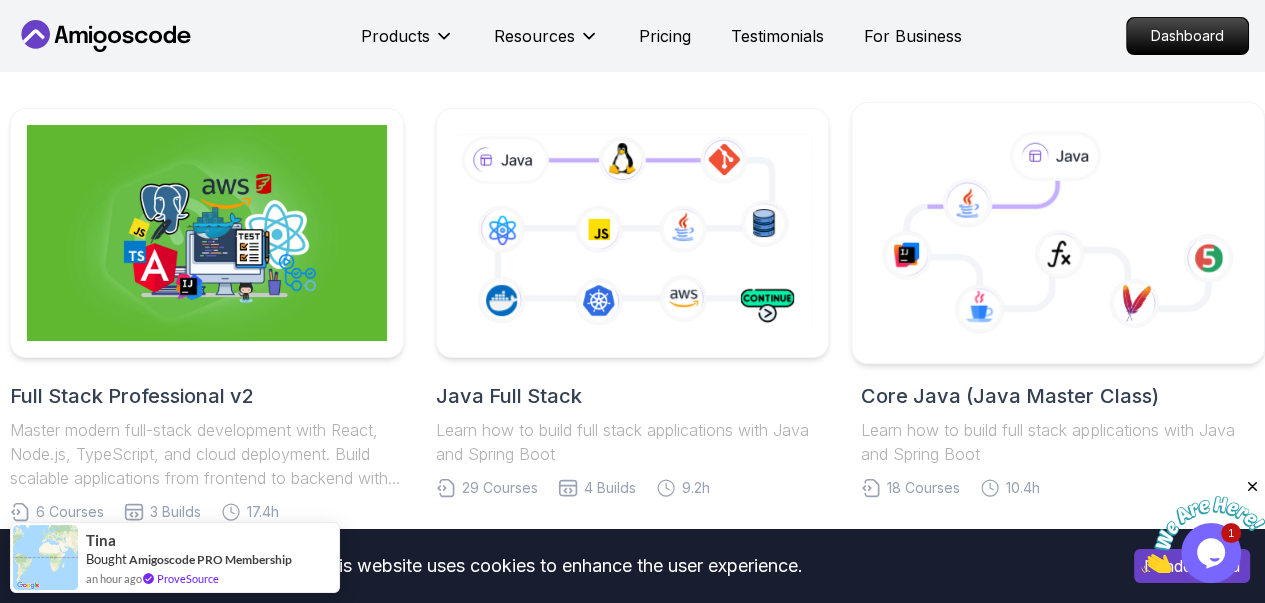 click 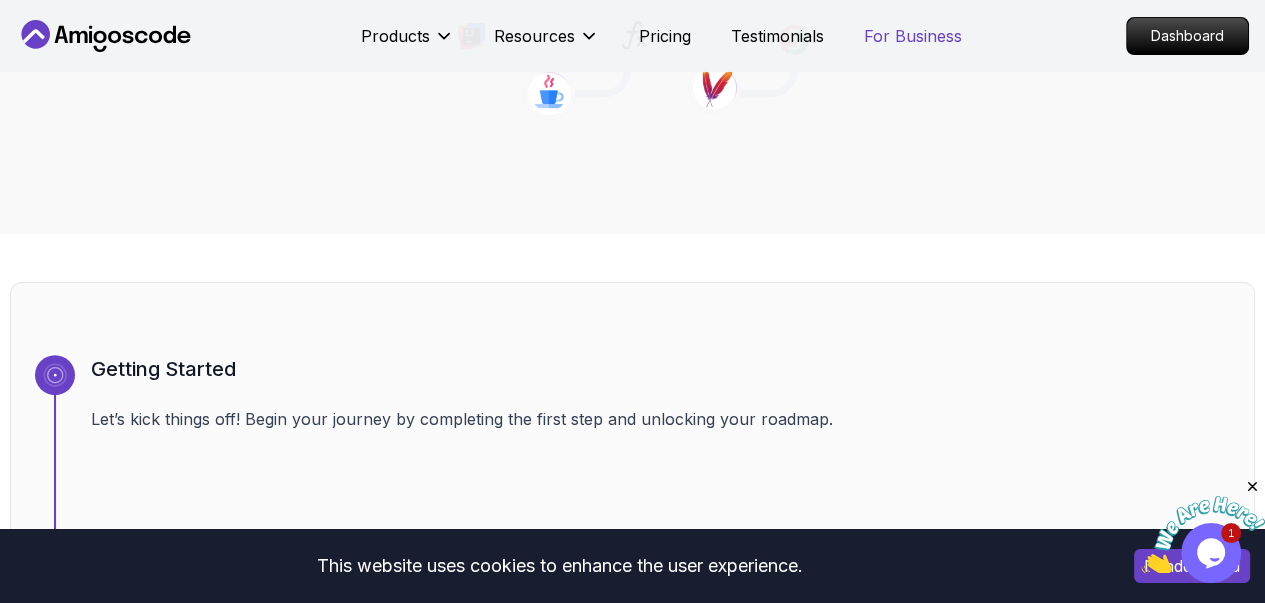 scroll, scrollTop: 0, scrollLeft: 0, axis: both 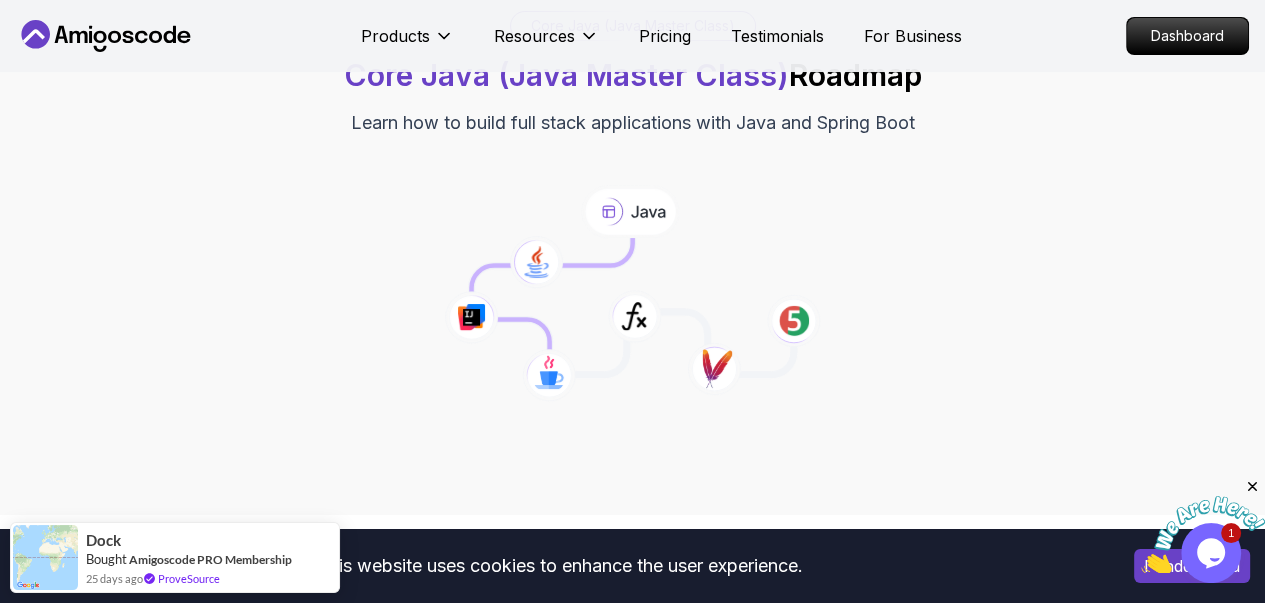 click 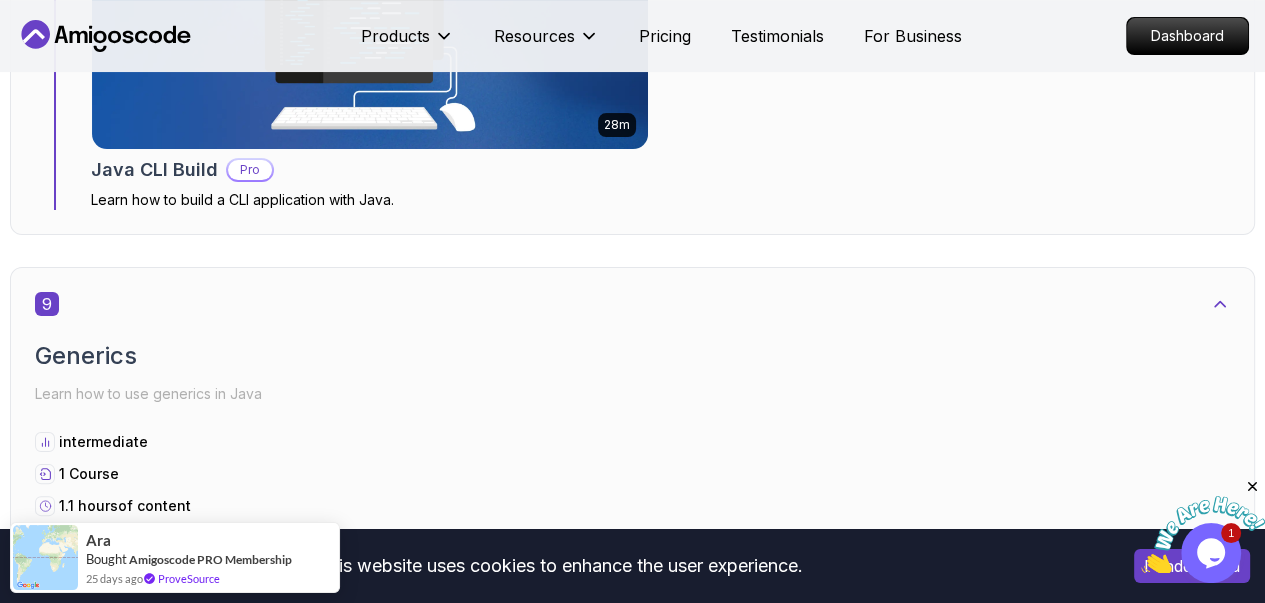 scroll, scrollTop: 6968, scrollLeft: 0, axis: vertical 